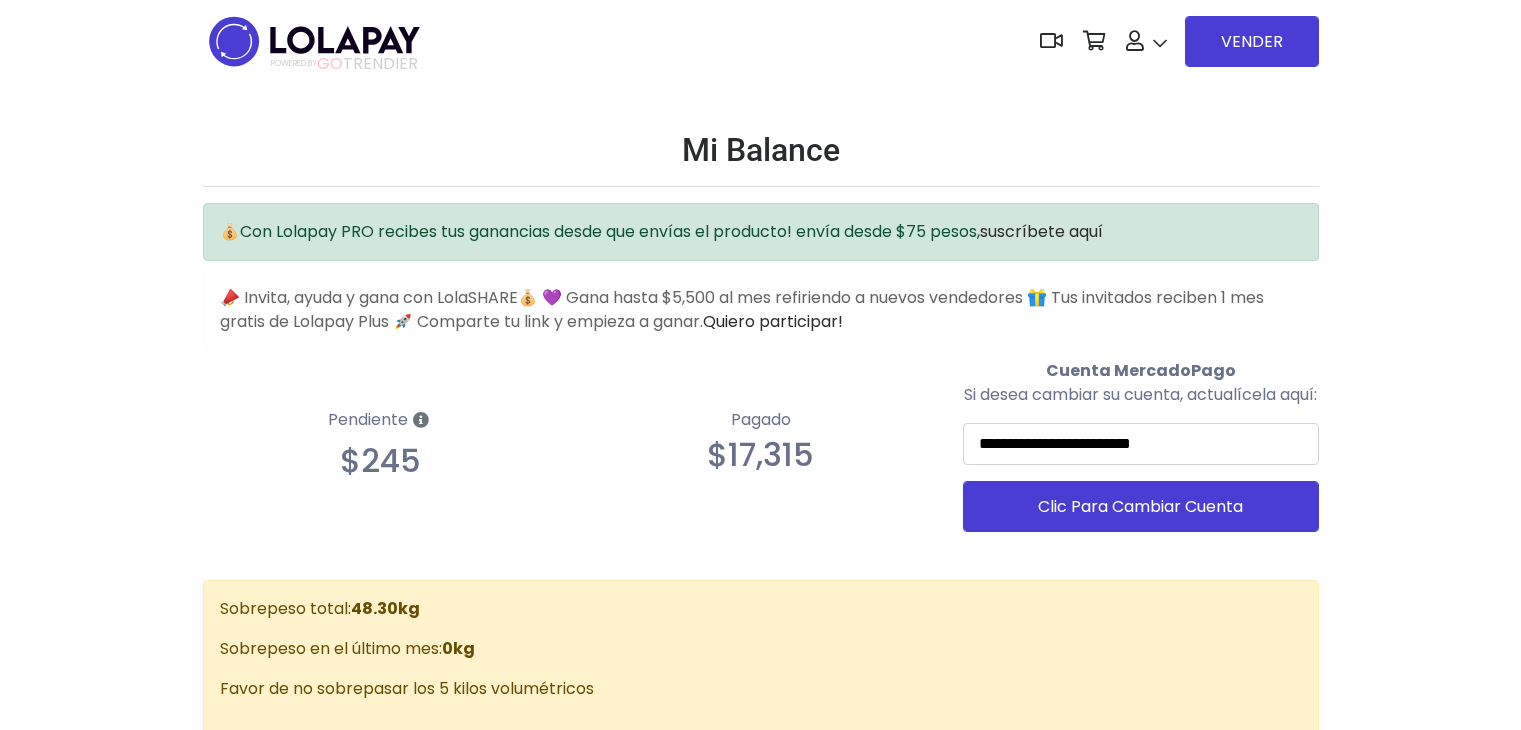 scroll, scrollTop: 0, scrollLeft: 0, axis: both 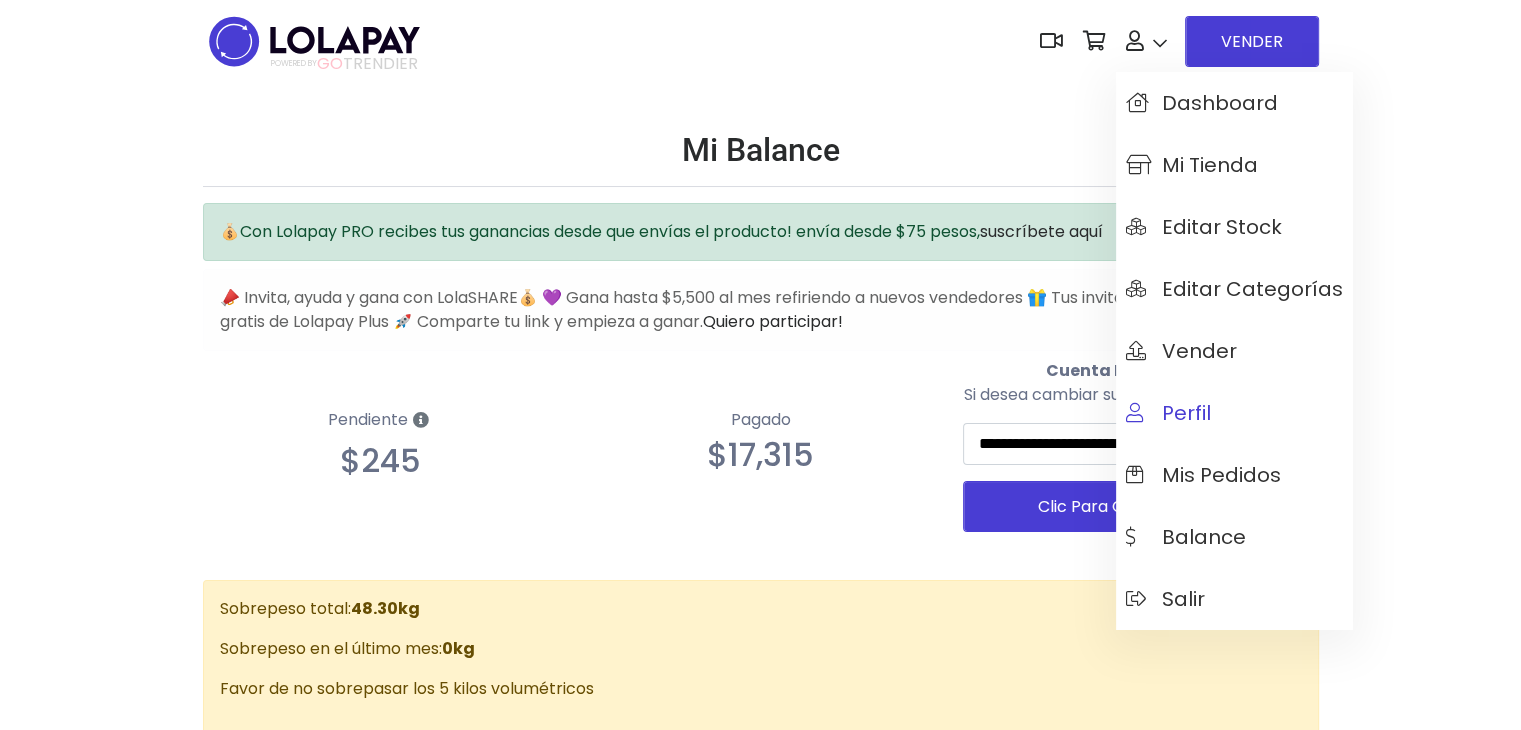 click on "Perfil" at bounding box center (1168, 413) 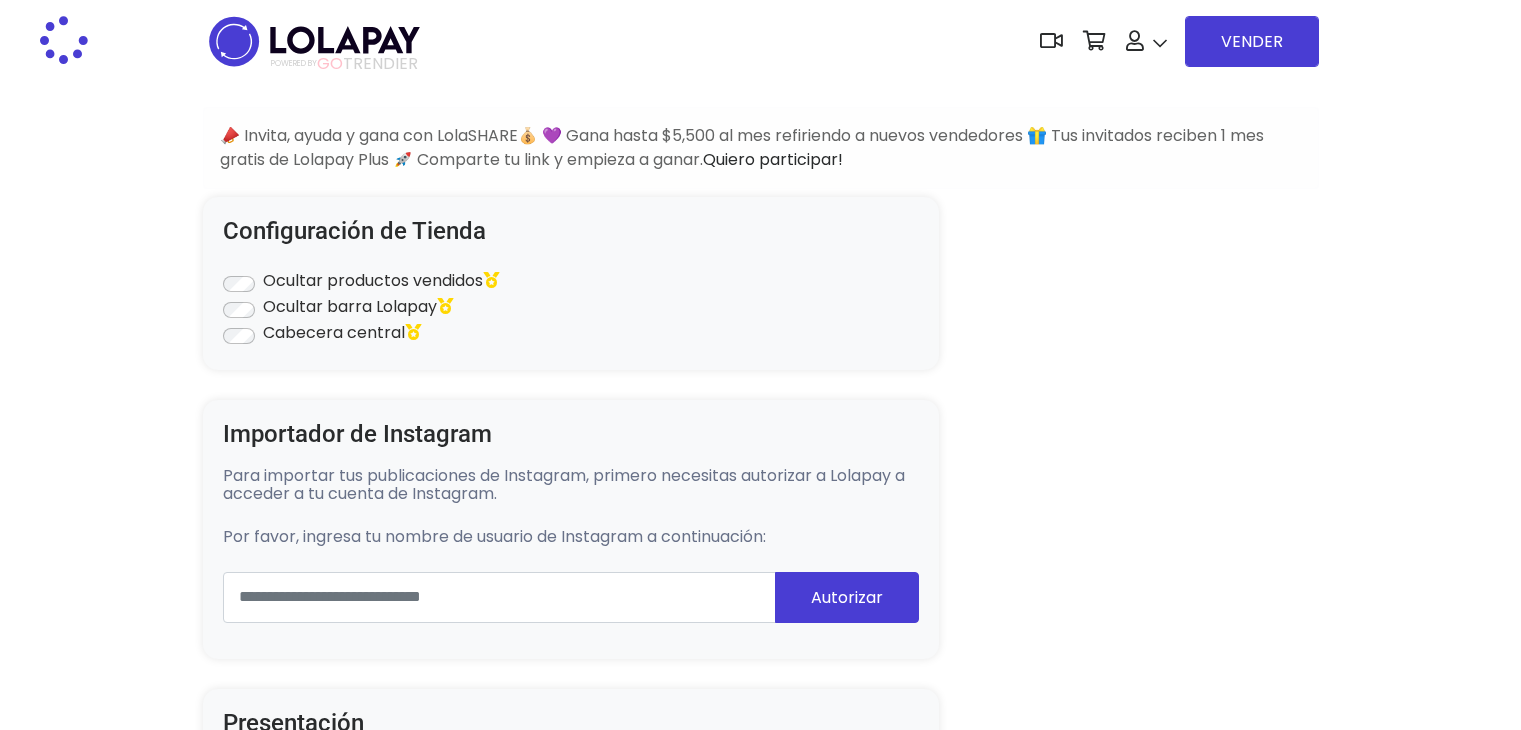 scroll, scrollTop: 0, scrollLeft: 0, axis: both 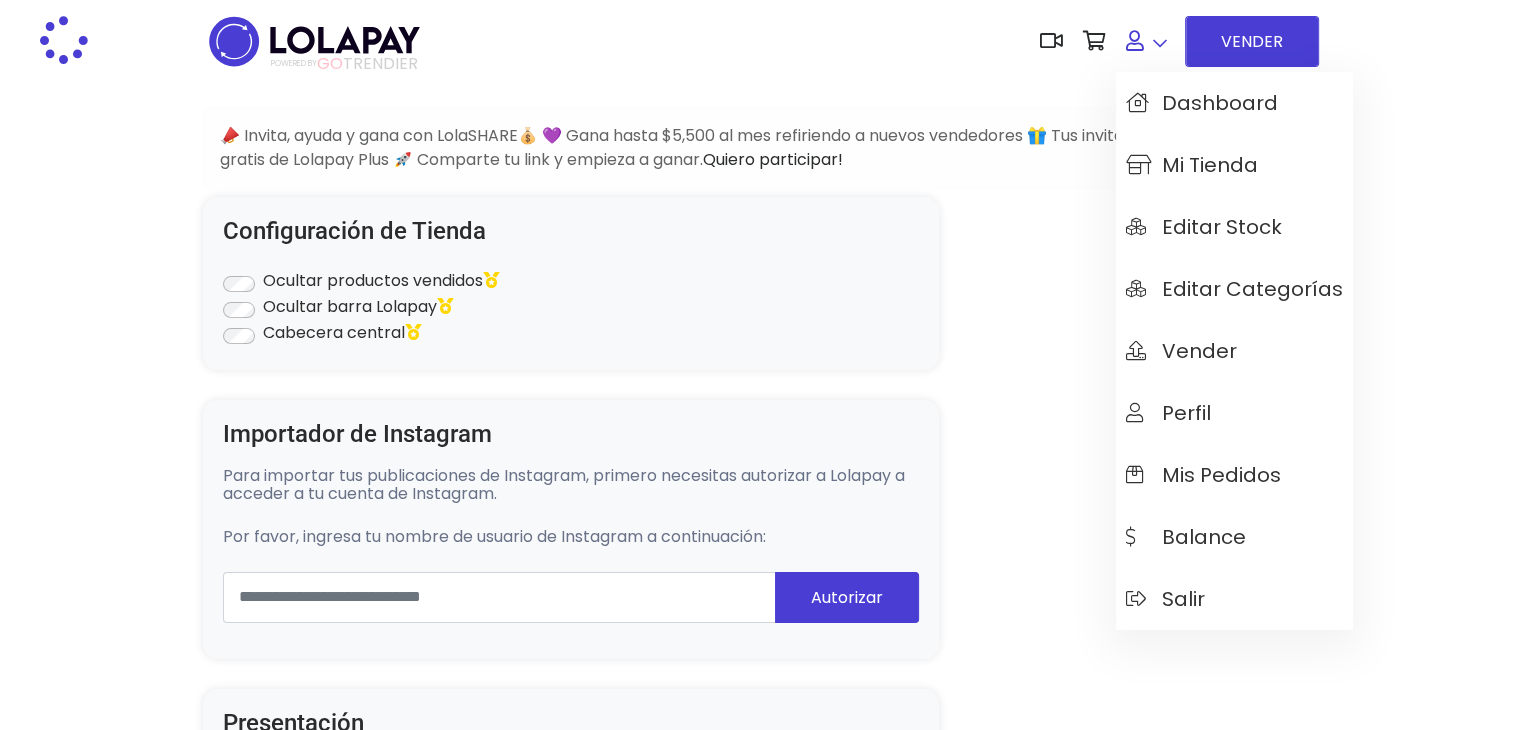 type on "*******" 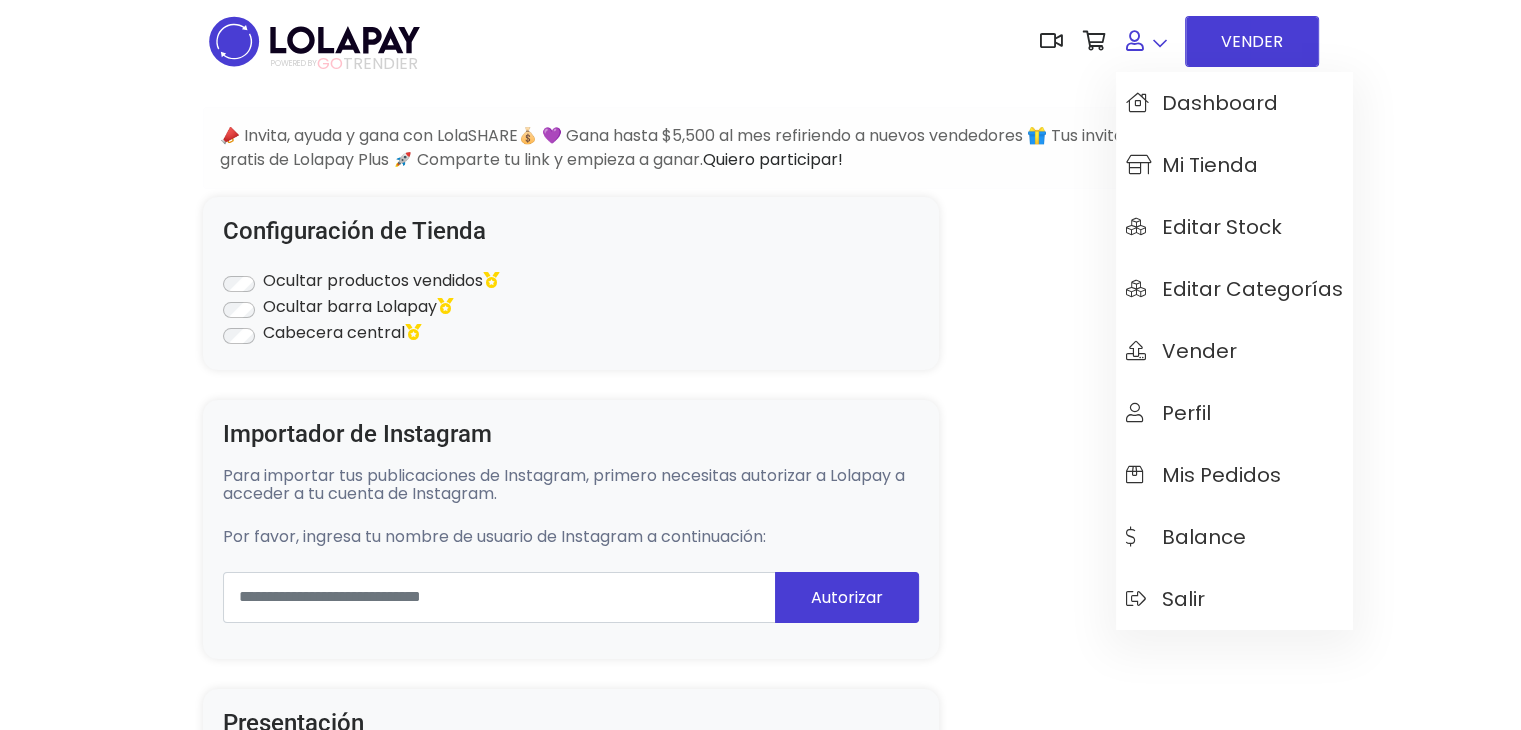 click at bounding box center [1146, 41] 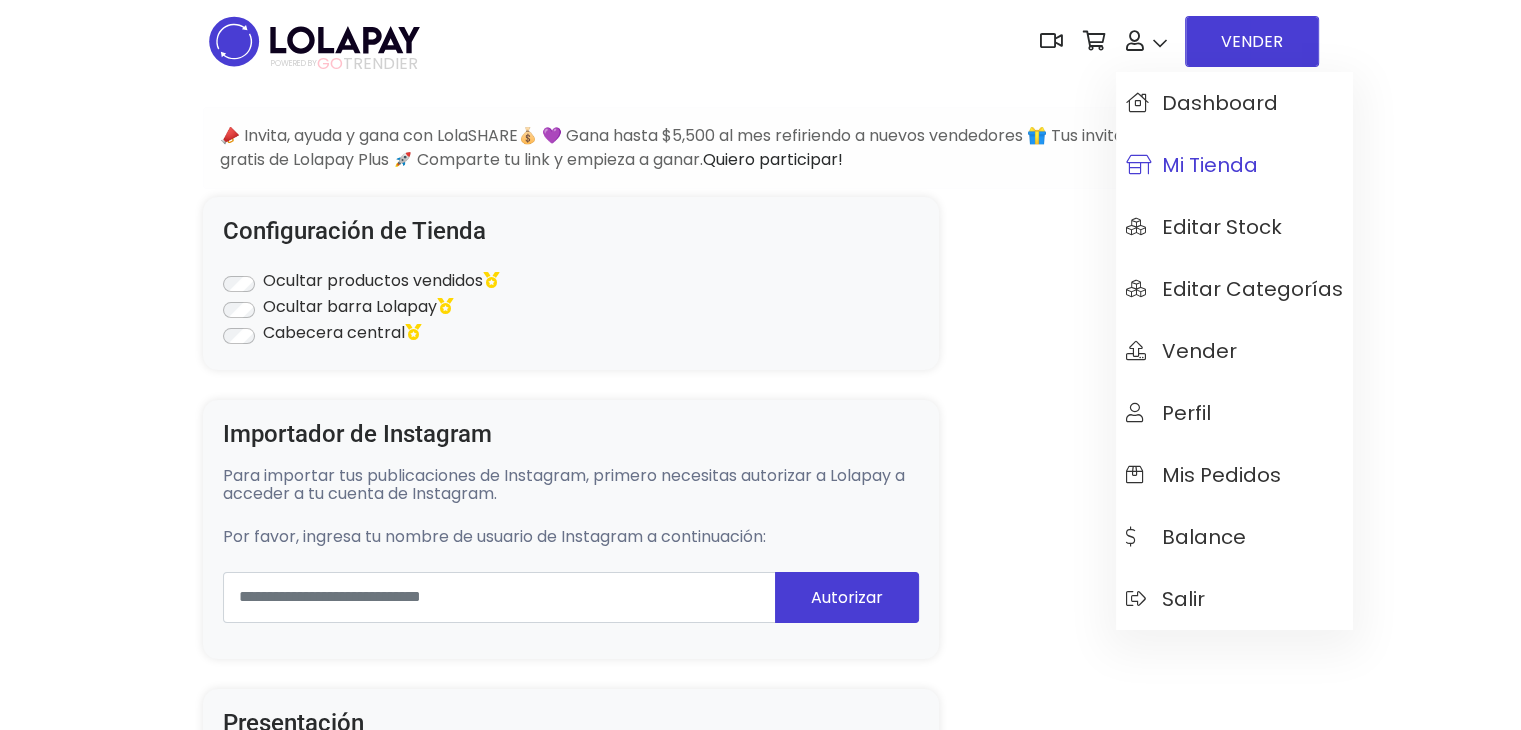 click on "Mi tienda" at bounding box center (1192, 165) 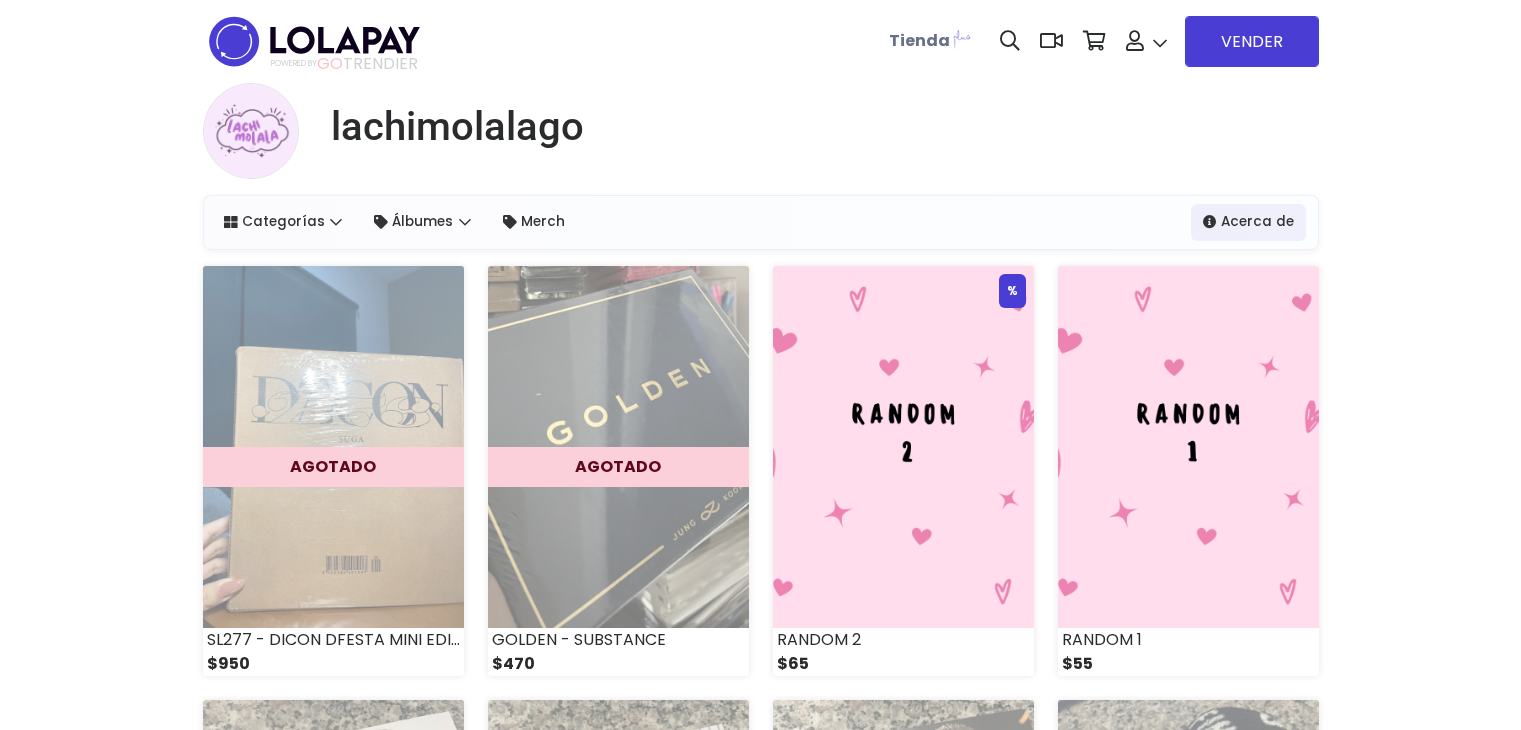 scroll, scrollTop: 0, scrollLeft: 0, axis: both 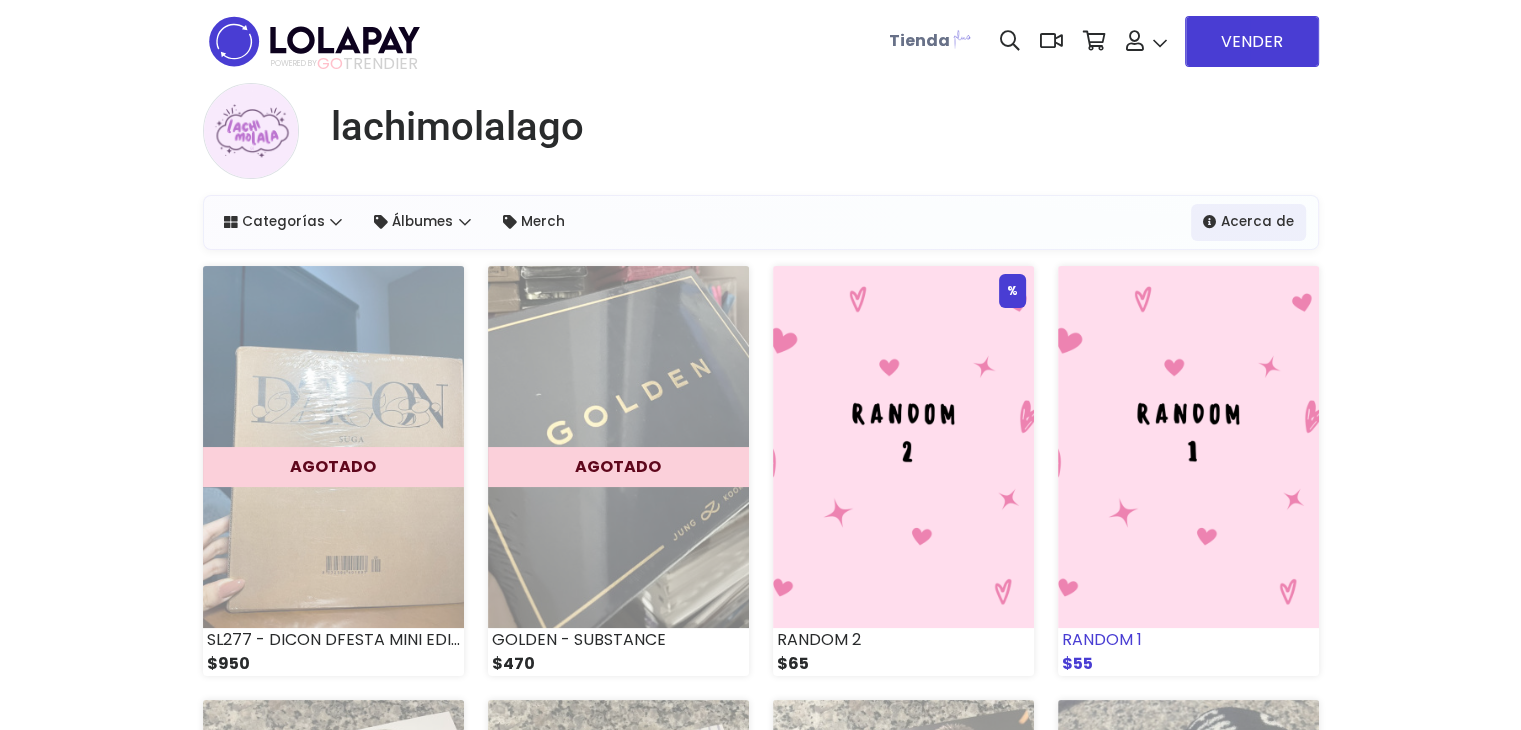 click at bounding box center (1188, 447) 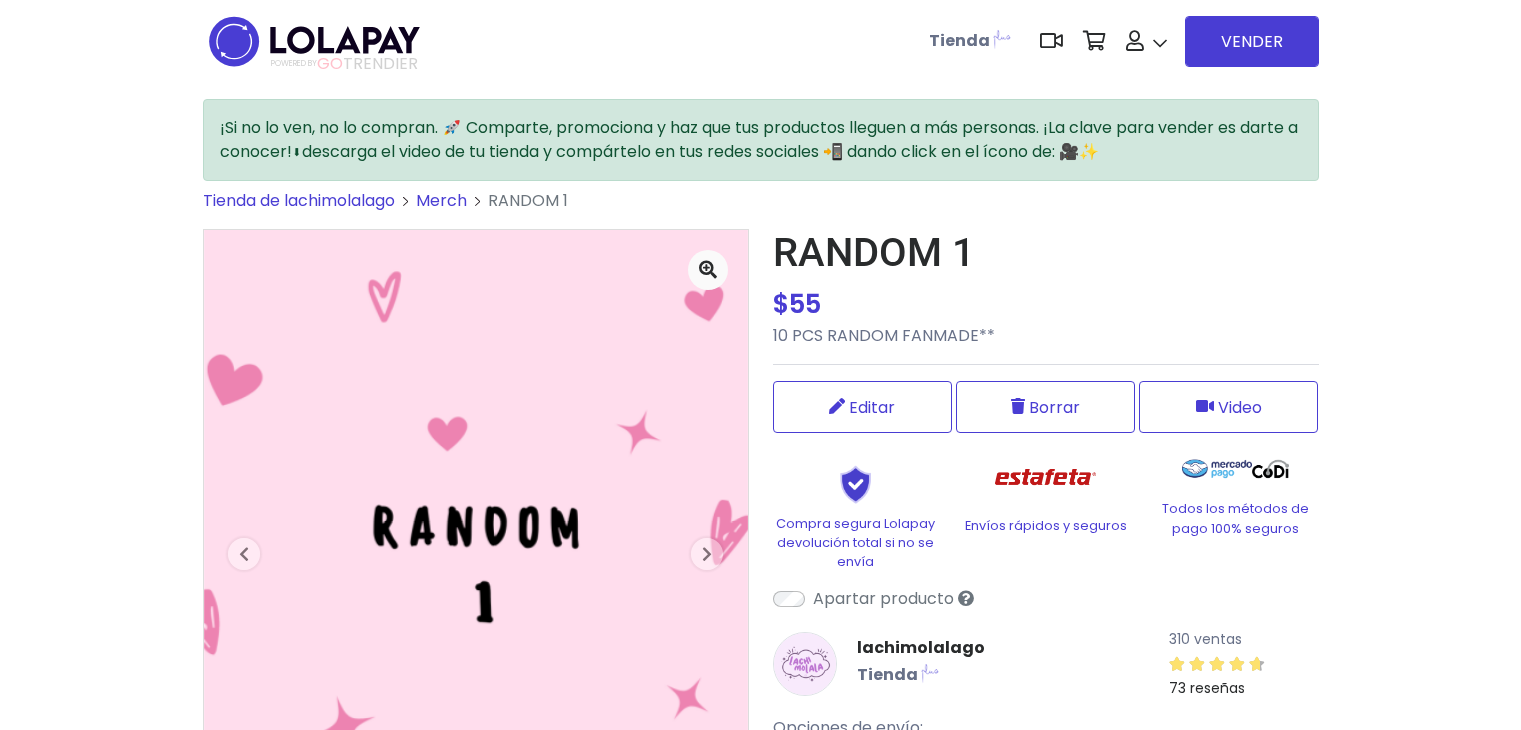scroll, scrollTop: 0, scrollLeft: 0, axis: both 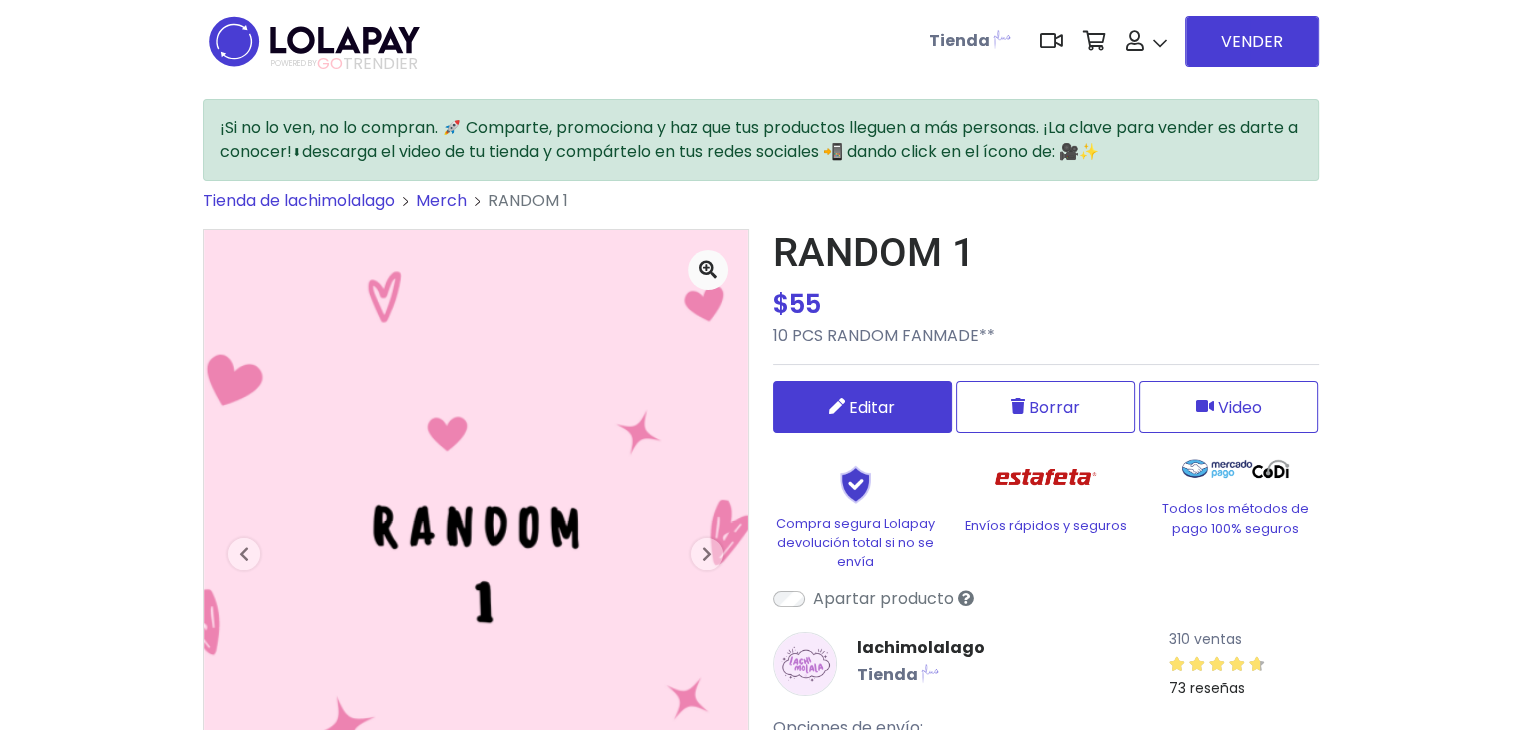 click on "Editar" at bounding box center [862, 407] 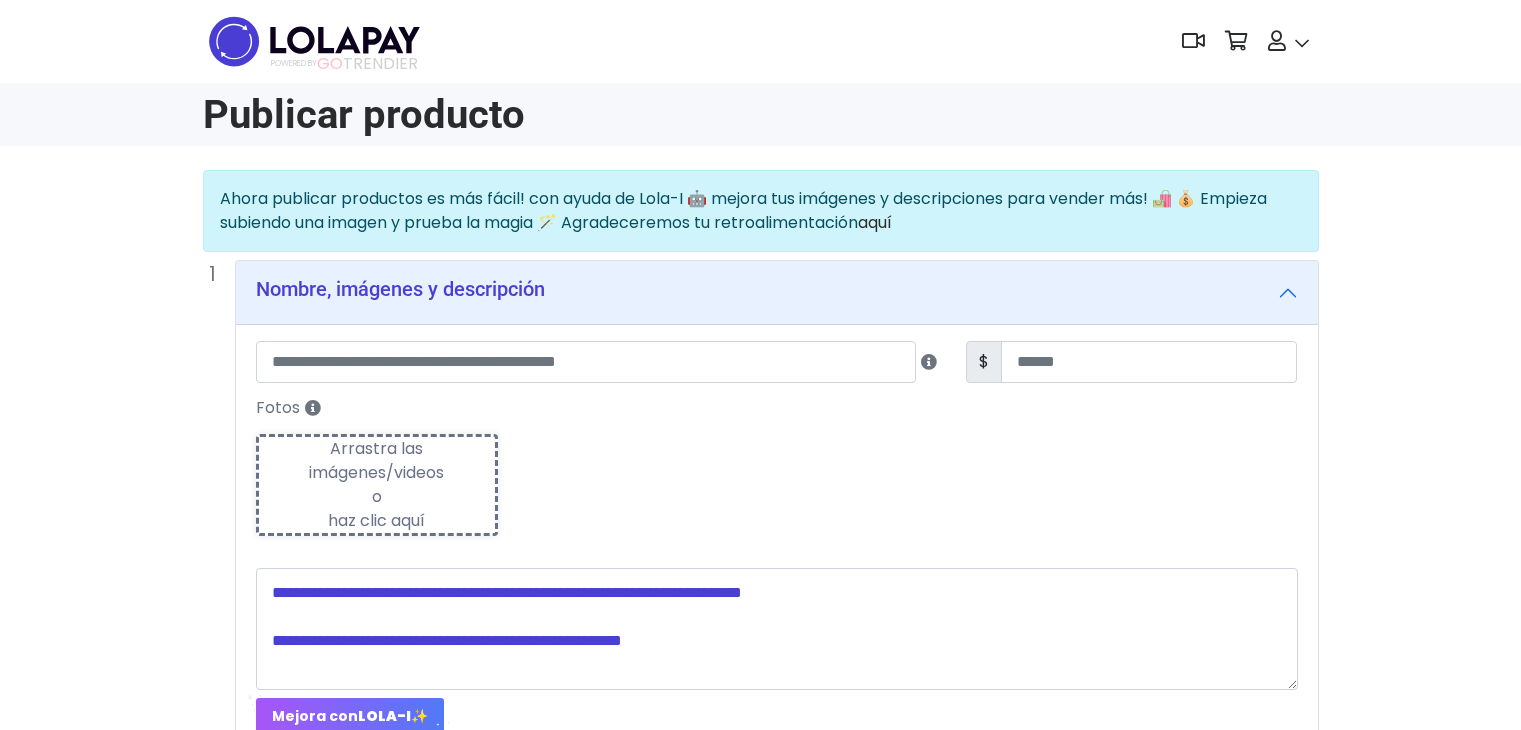 scroll, scrollTop: 0, scrollLeft: 0, axis: both 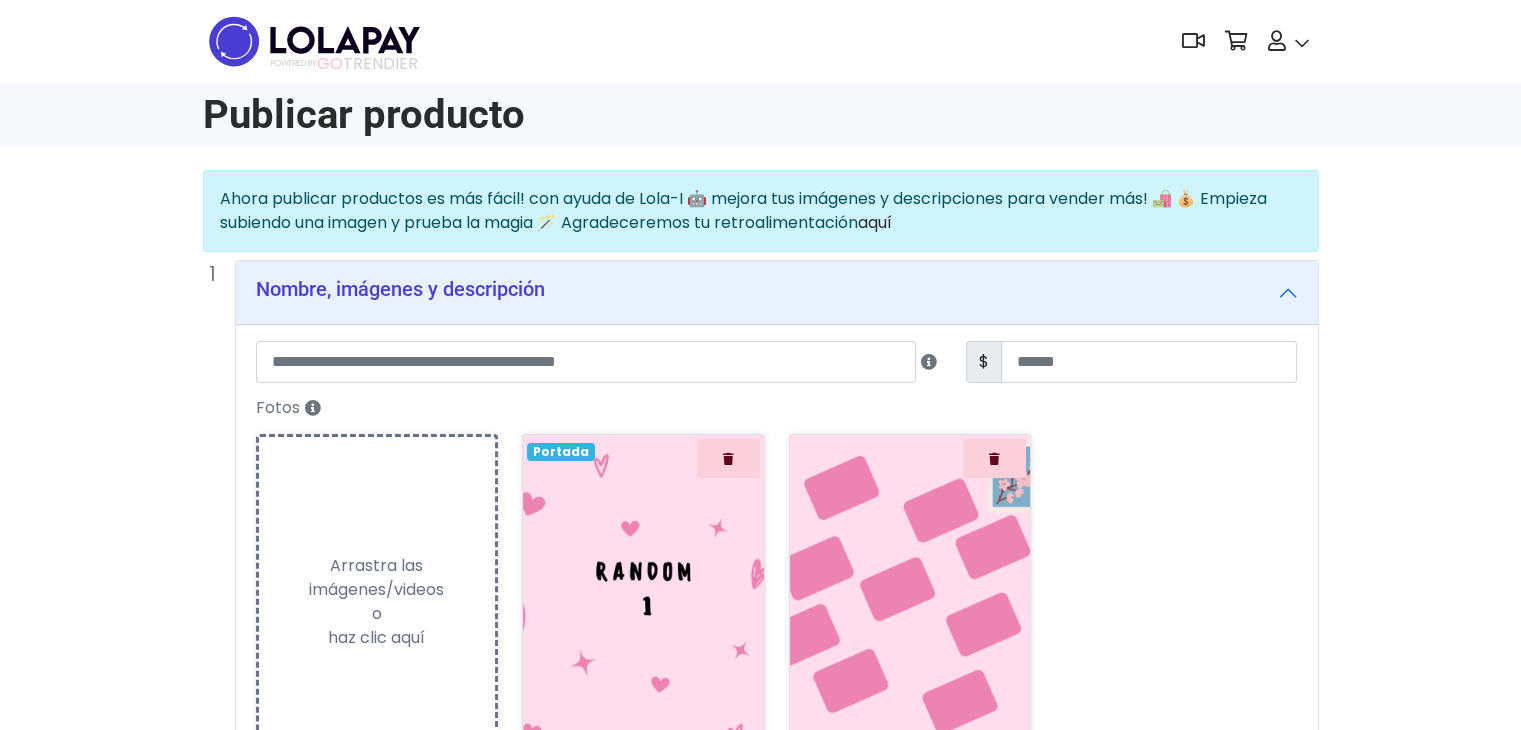 type on "********" 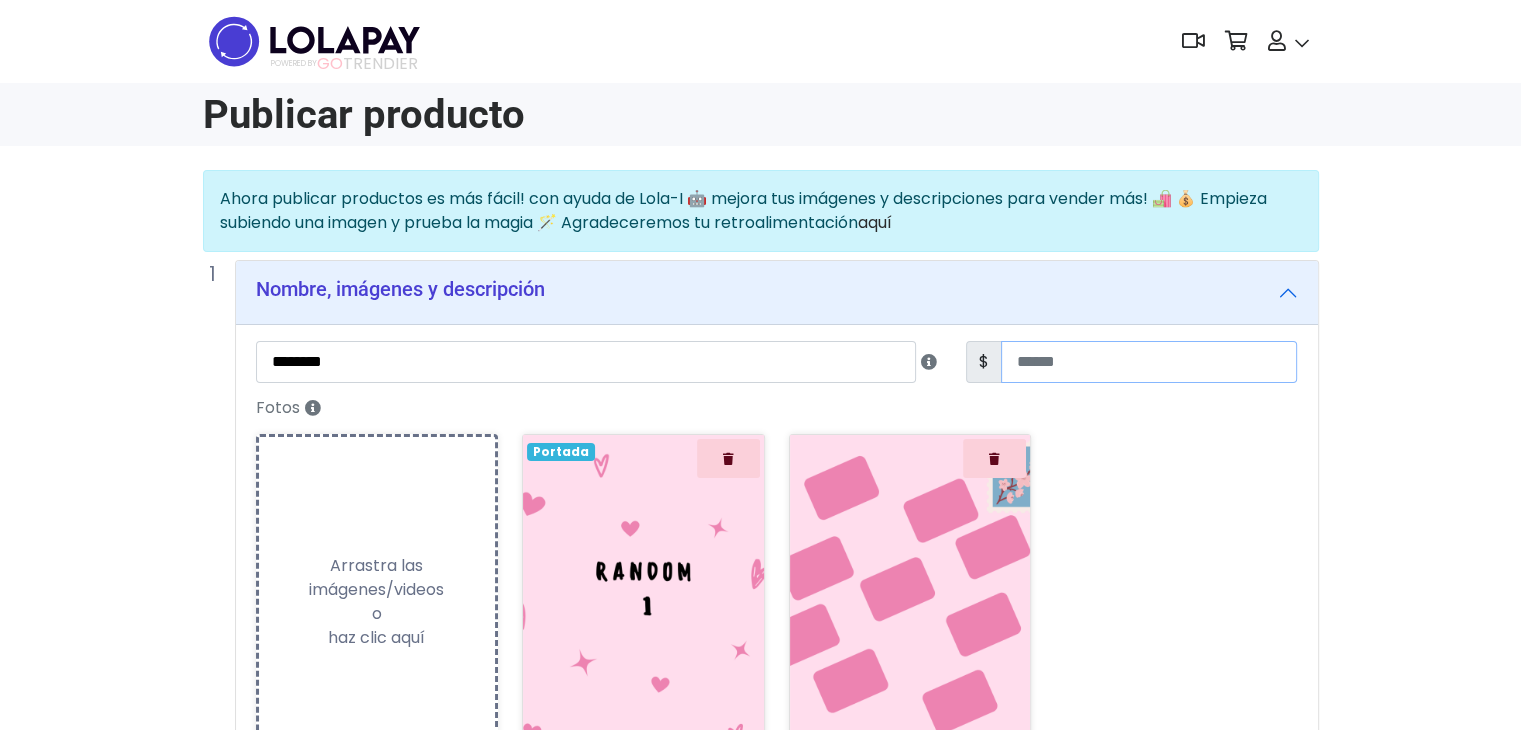 click on "**" at bounding box center (1149, 362) 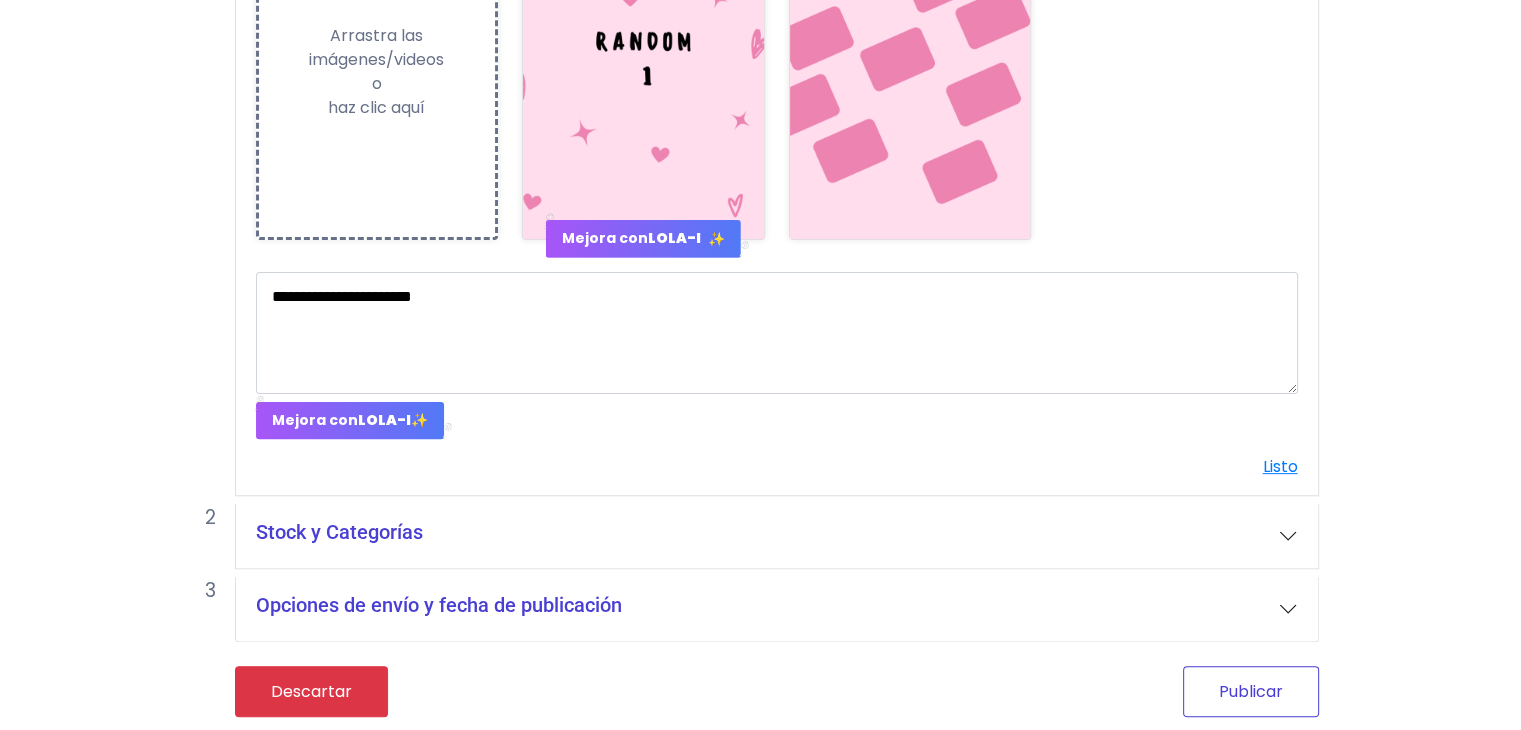 type on "**" 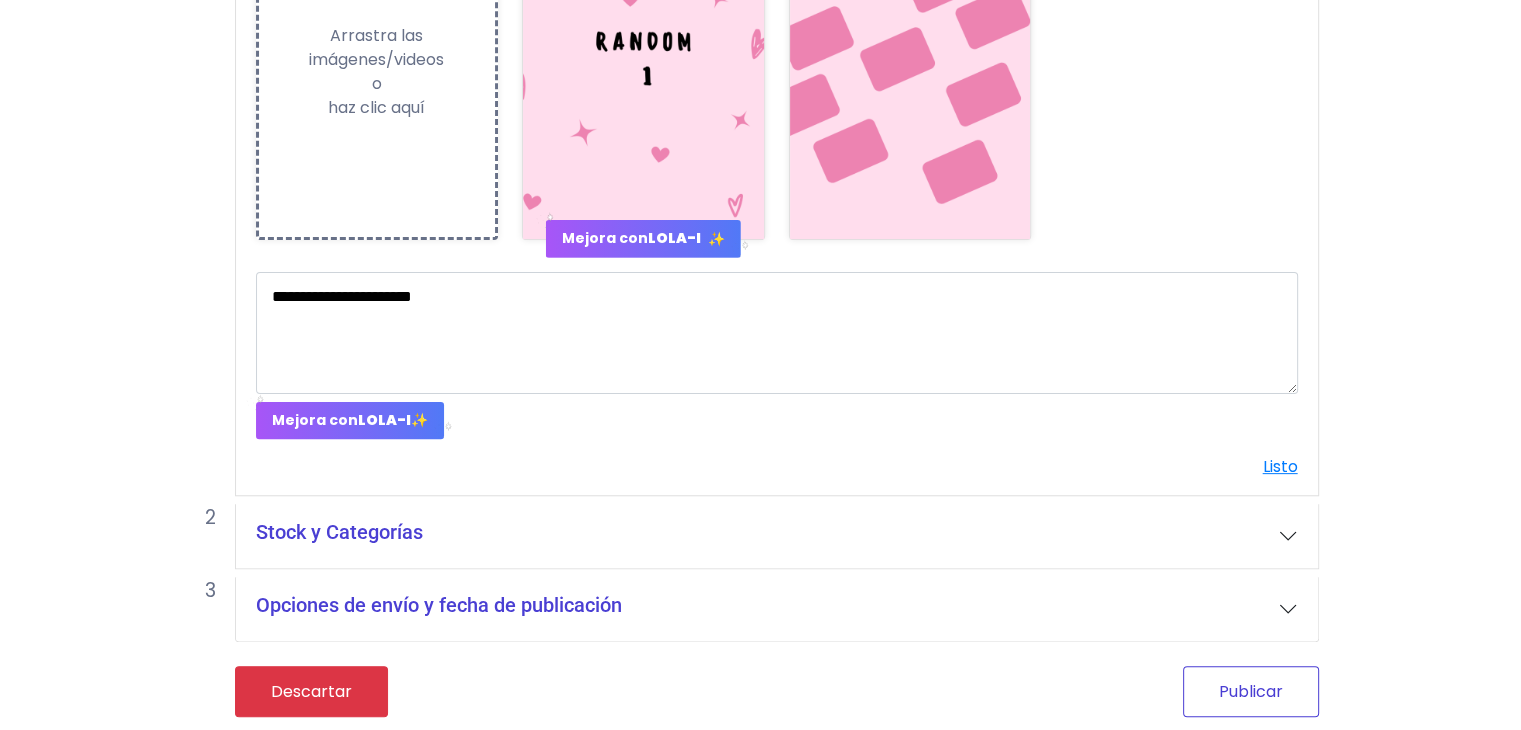 click on "Publicar" at bounding box center [1251, 691] 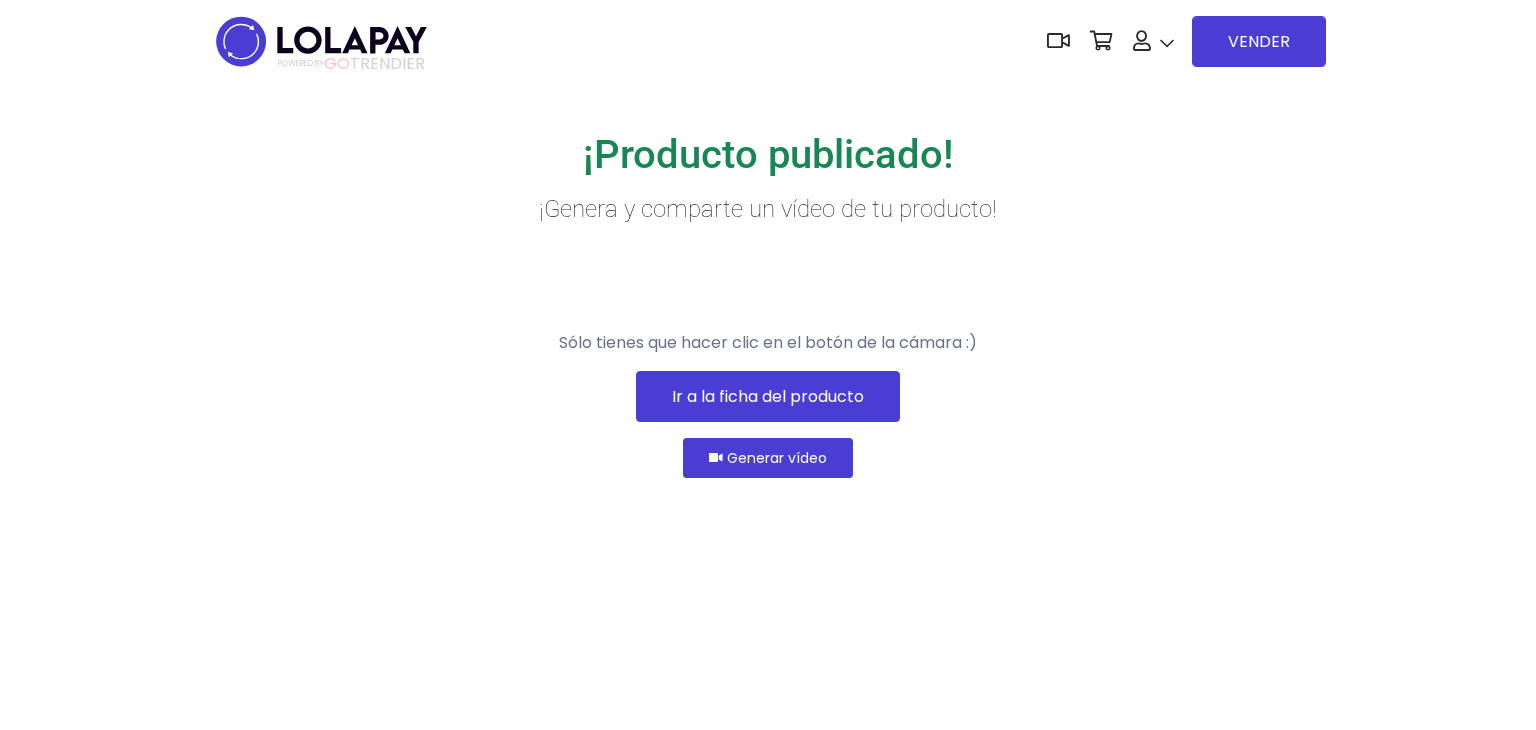 scroll, scrollTop: 0, scrollLeft: 0, axis: both 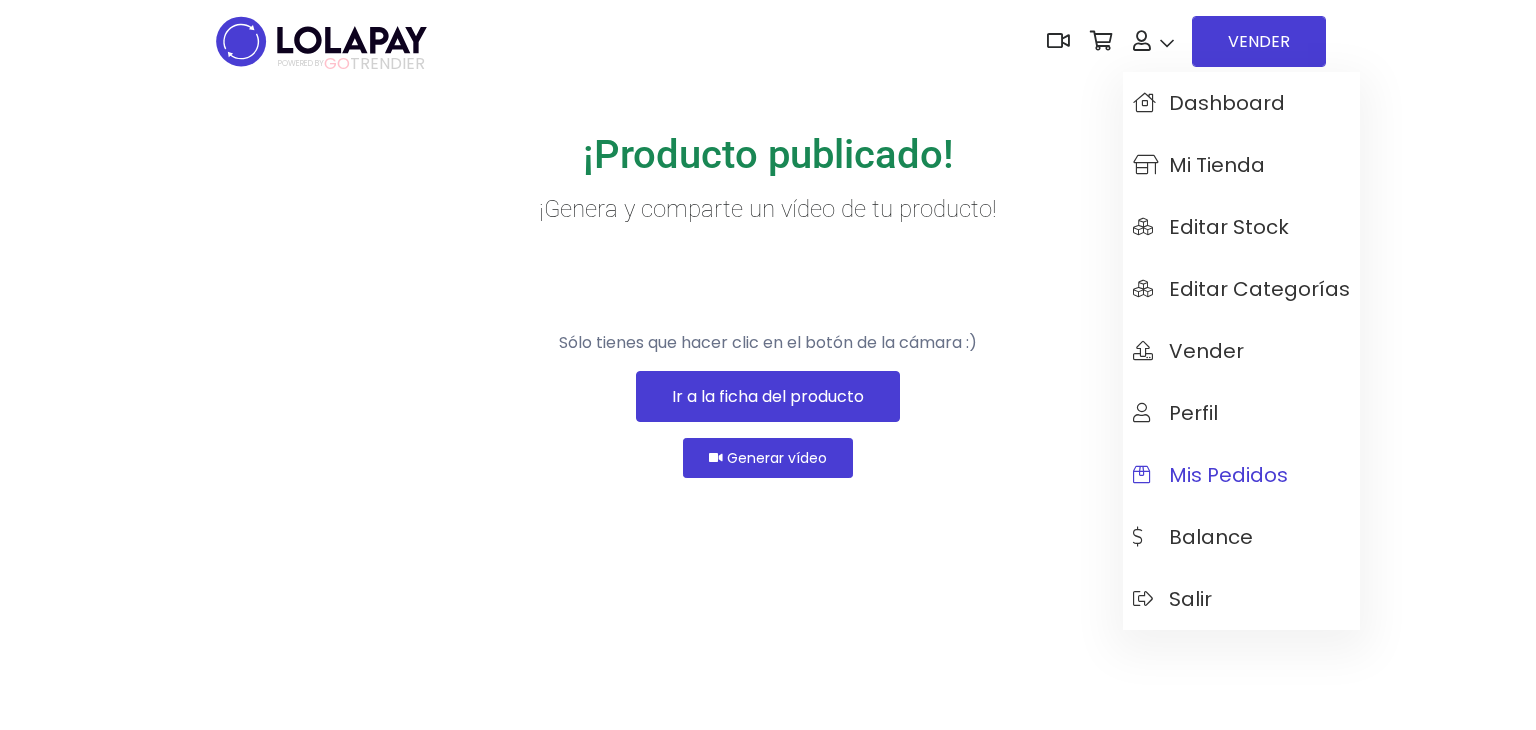 click on "Mis pedidos" at bounding box center [1210, 475] 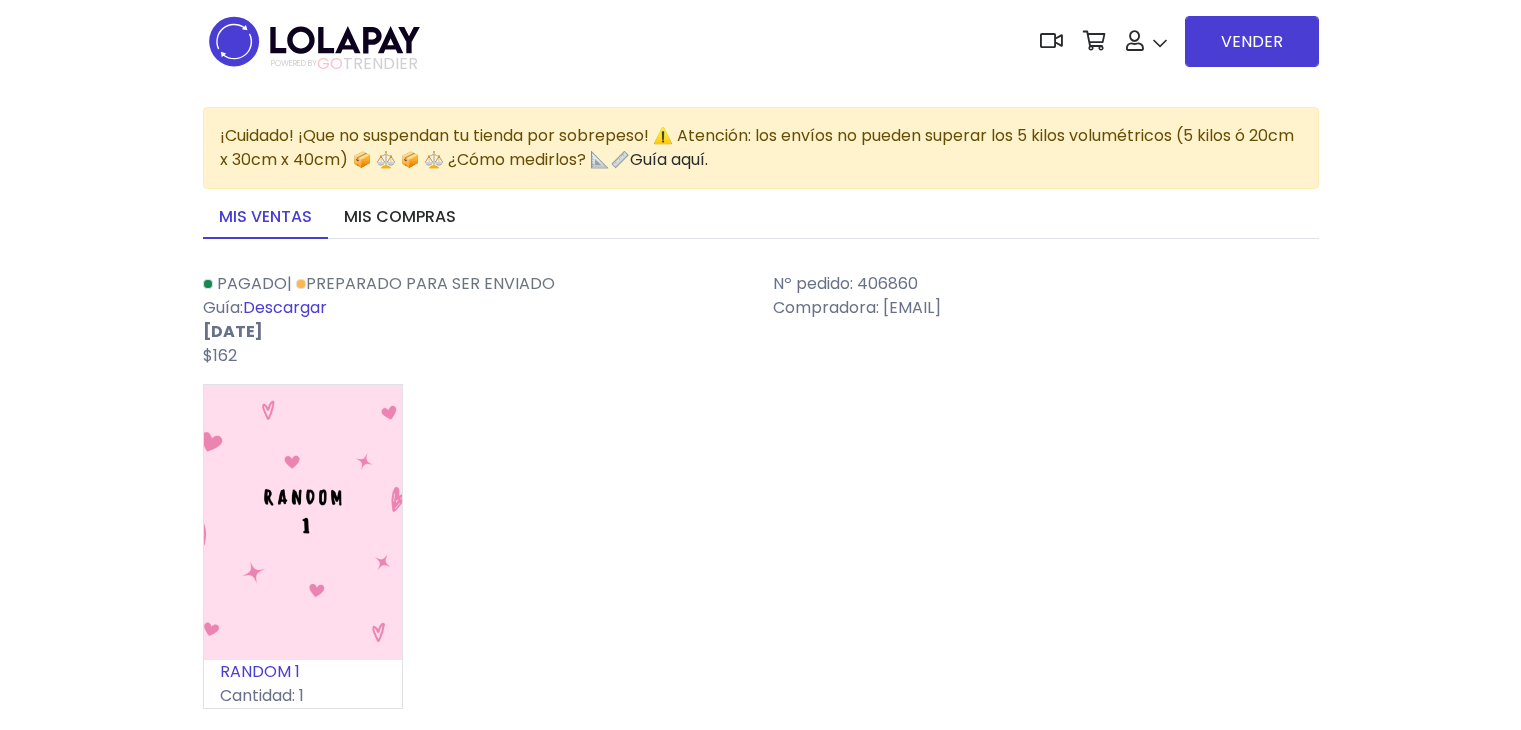 scroll, scrollTop: 0, scrollLeft: 0, axis: both 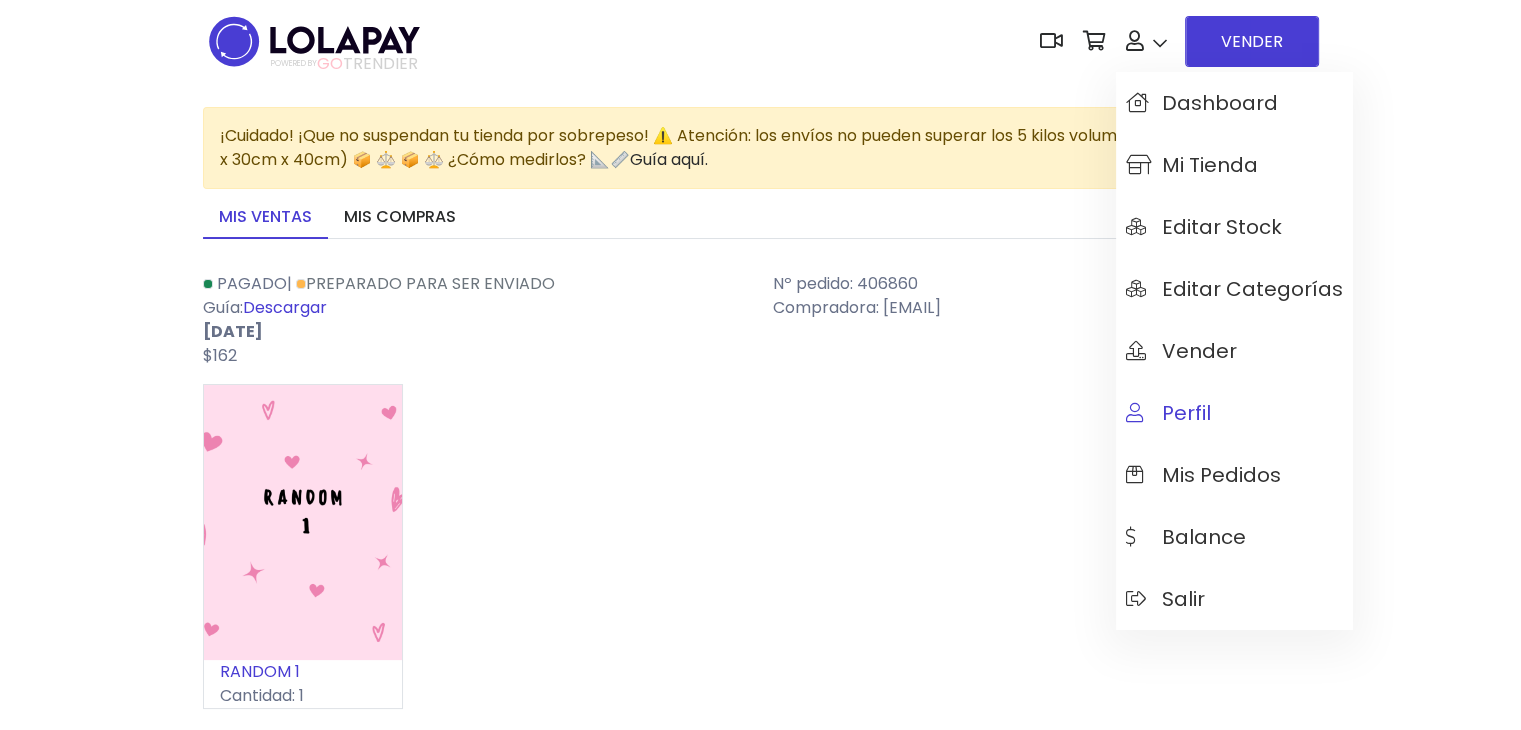 click on "Perfil" at bounding box center [1168, 413] 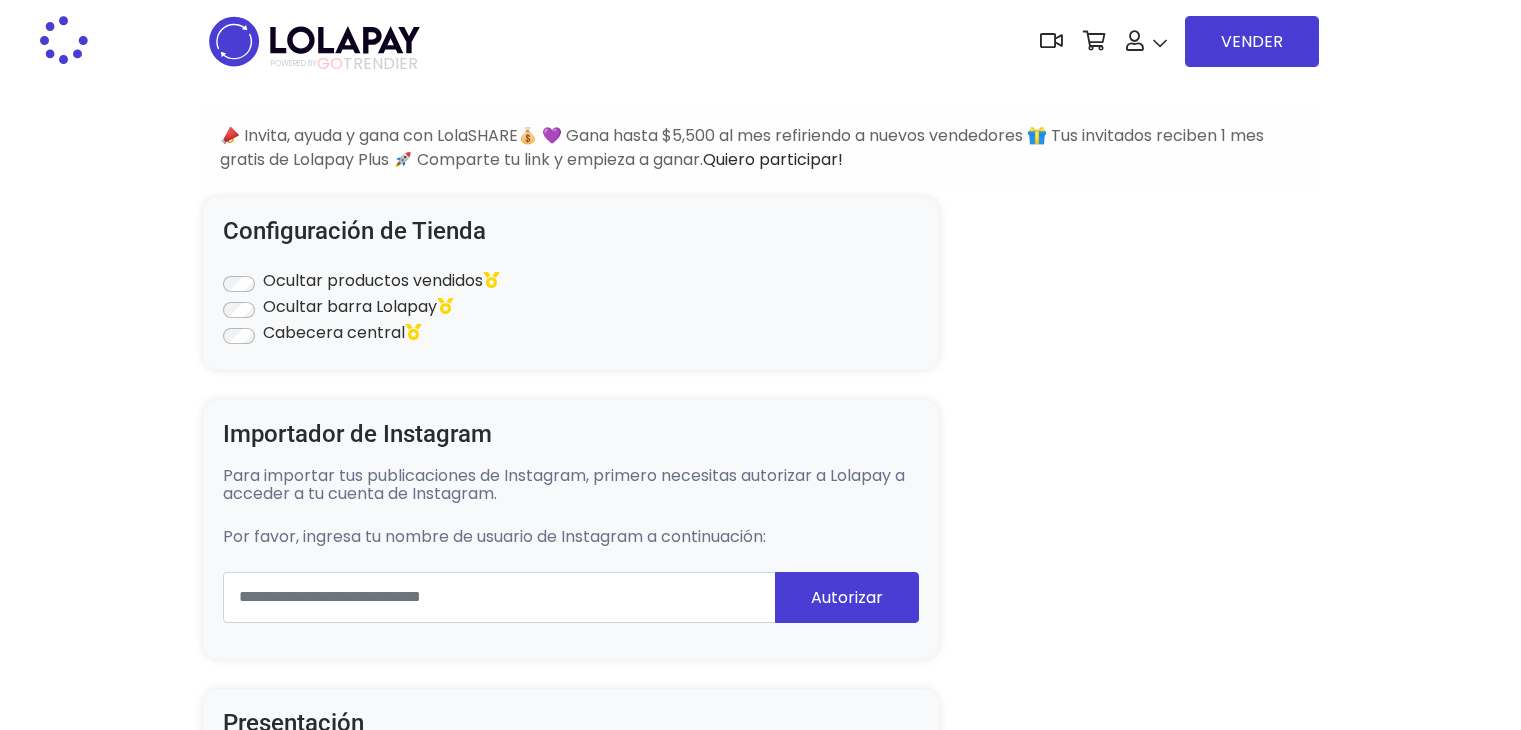type on "*******" 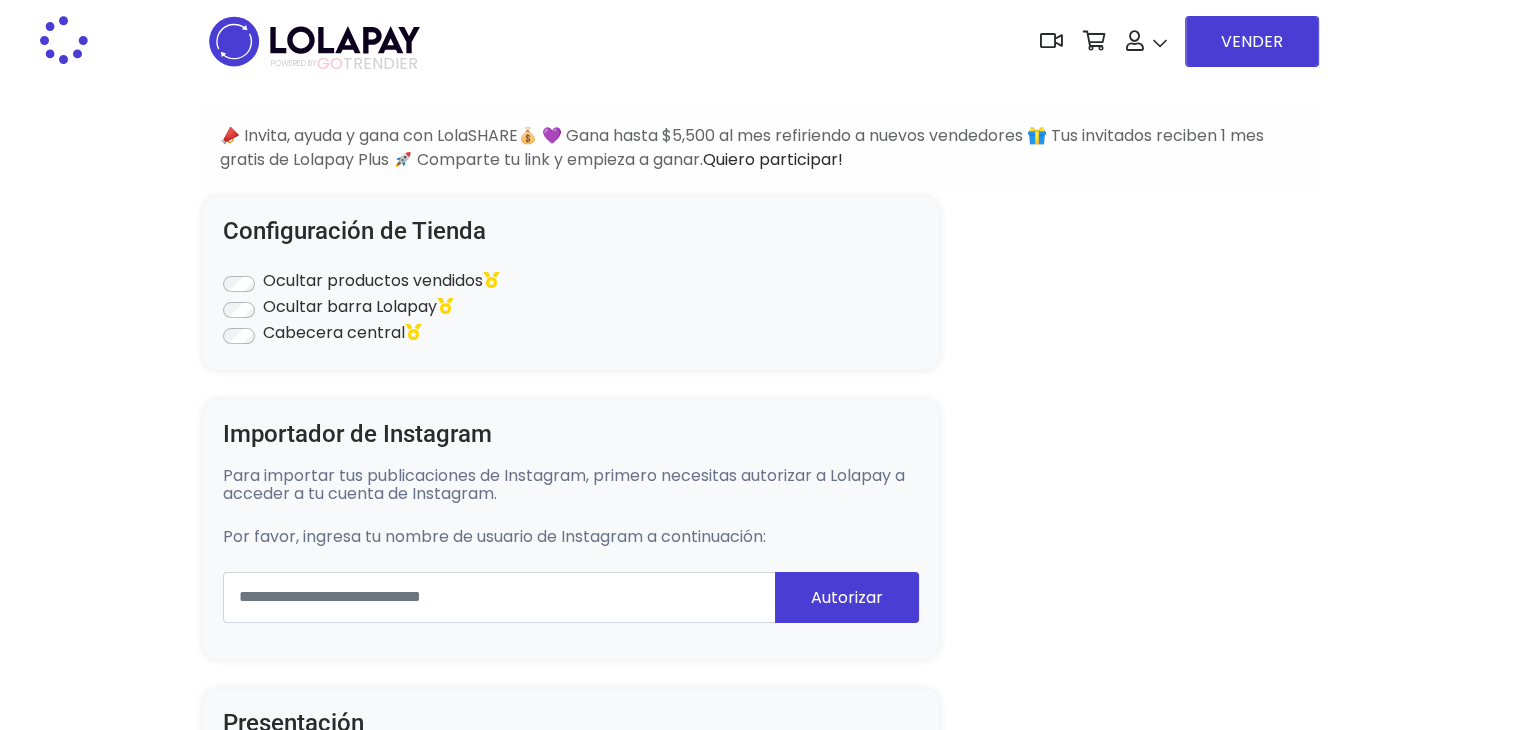 select on "**********" 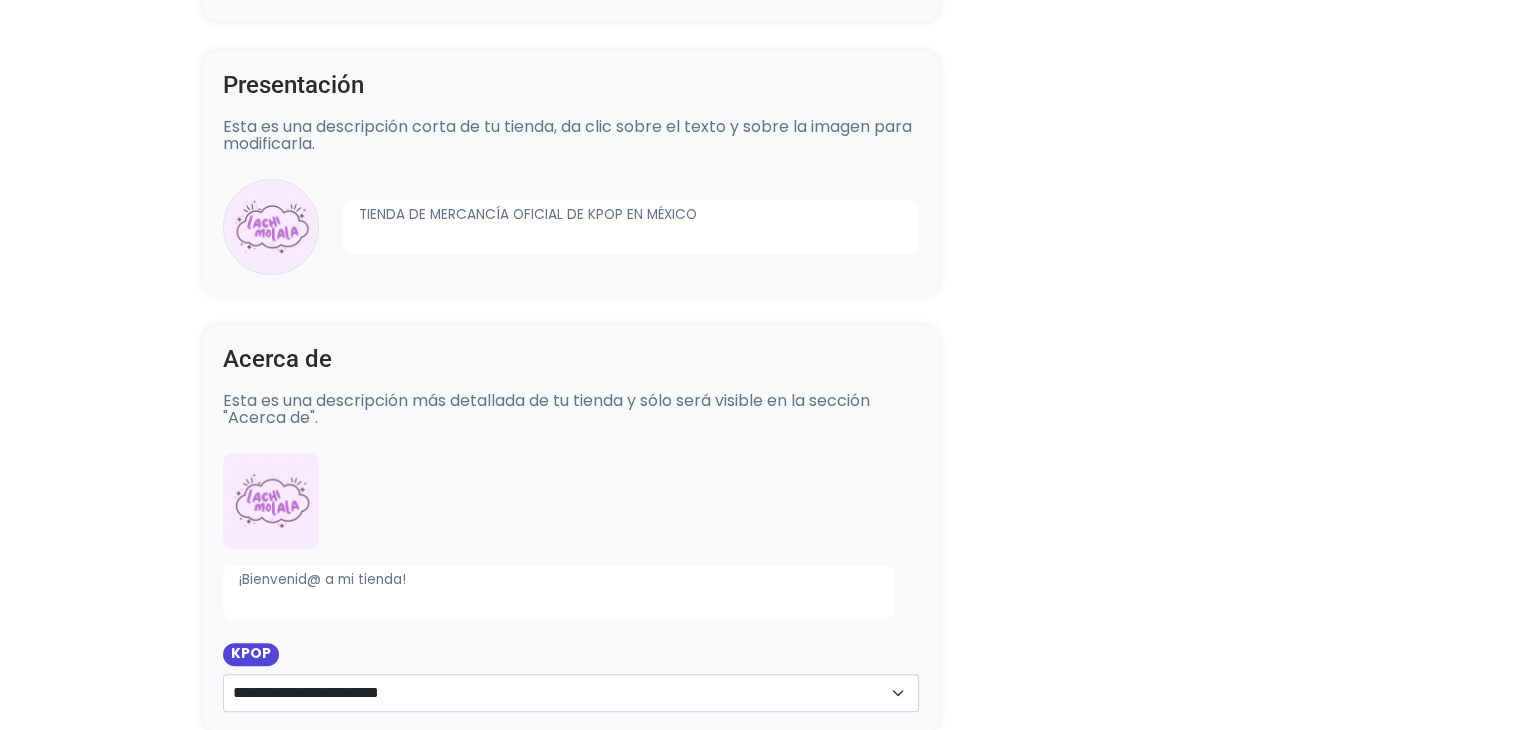 click on "POWERED BY  GO TRENDIER
Dashboard" at bounding box center [760, 1097] 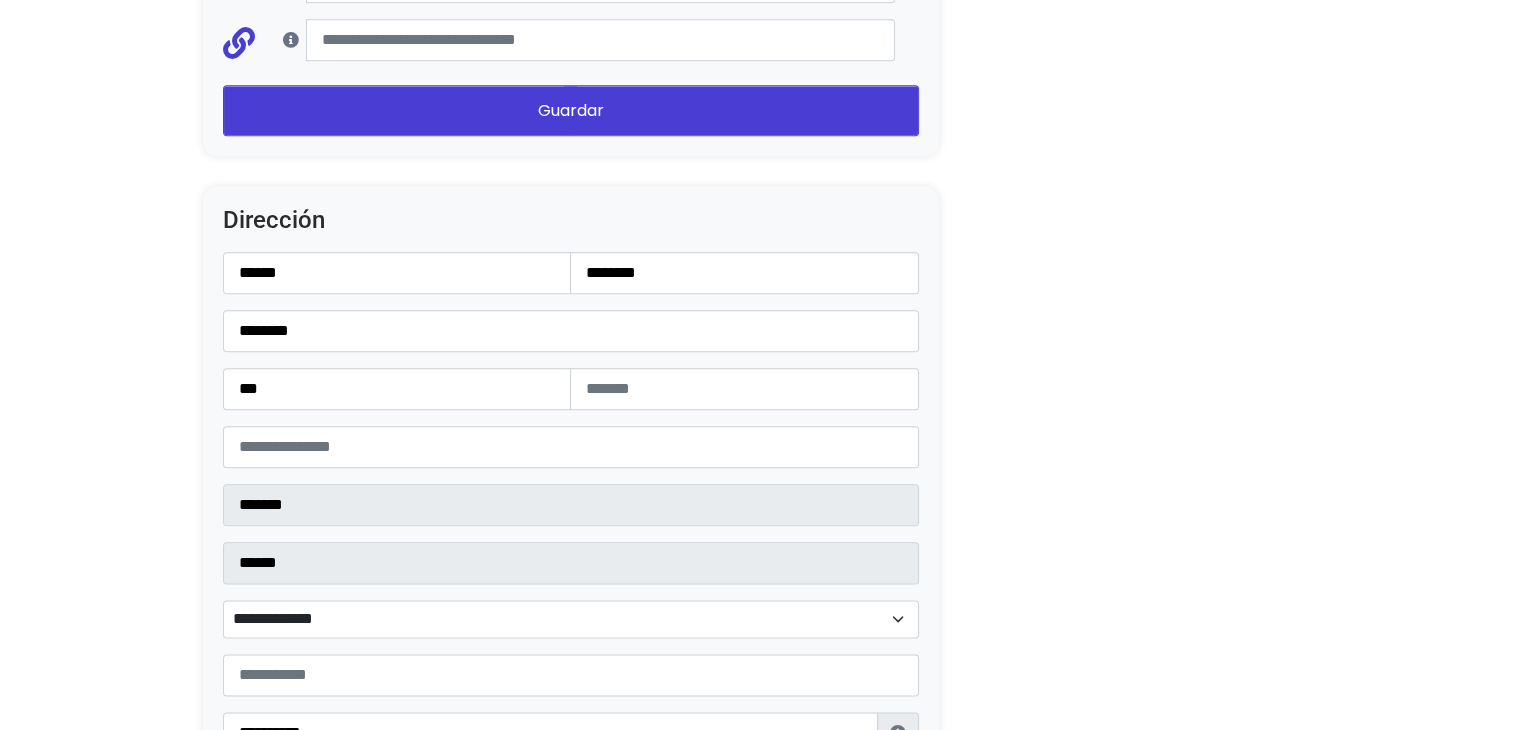 scroll, scrollTop: 2311, scrollLeft: 0, axis: vertical 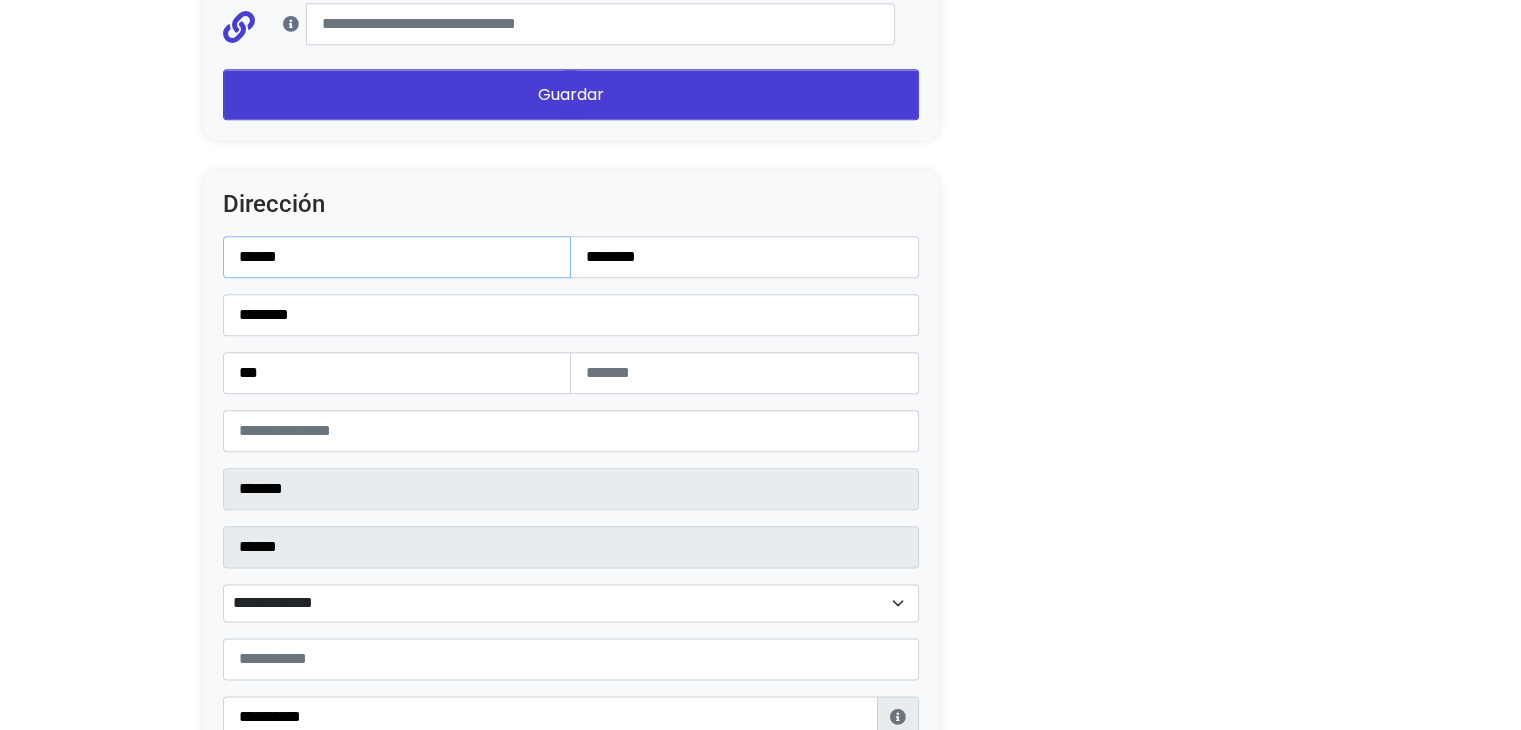 click on "******" at bounding box center [397, 257] 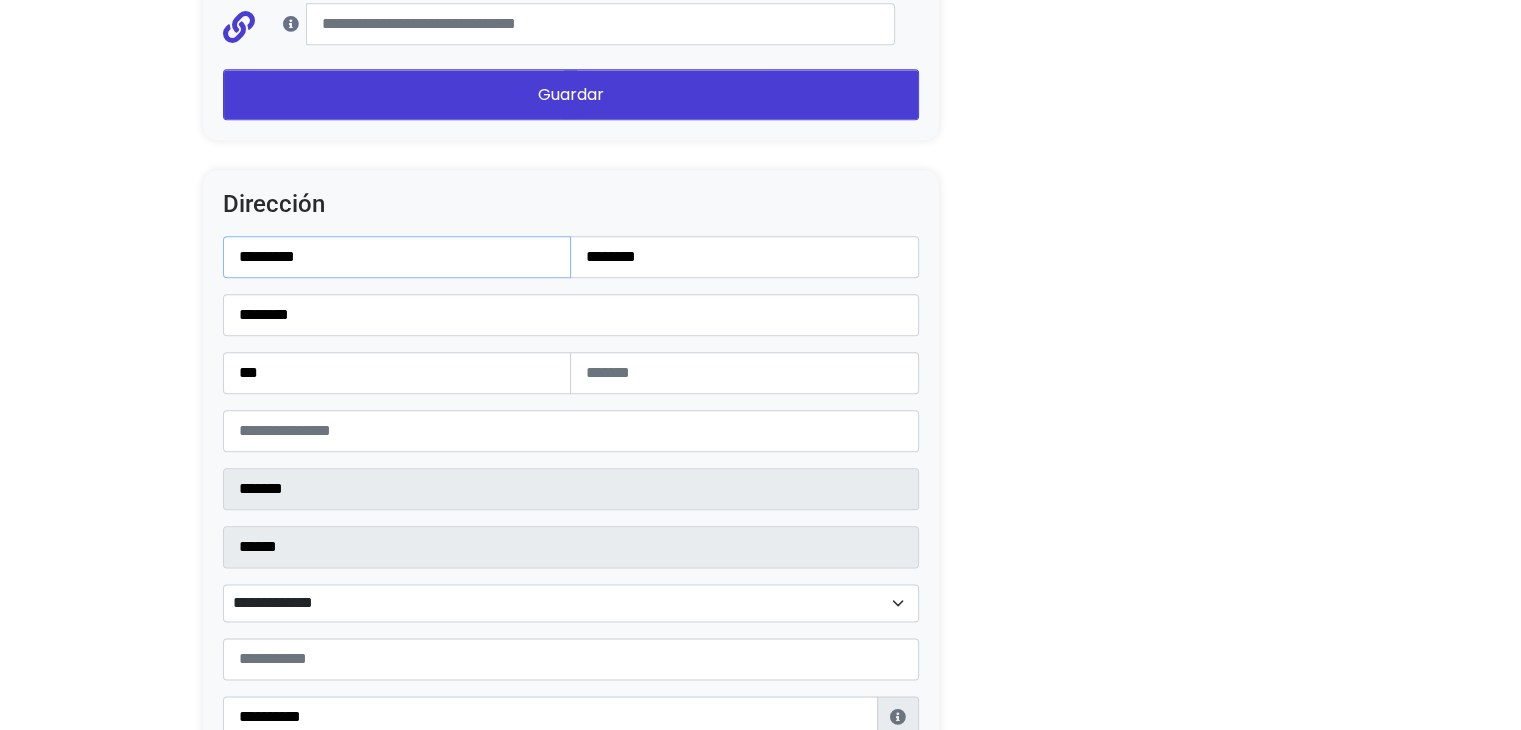 type on "********" 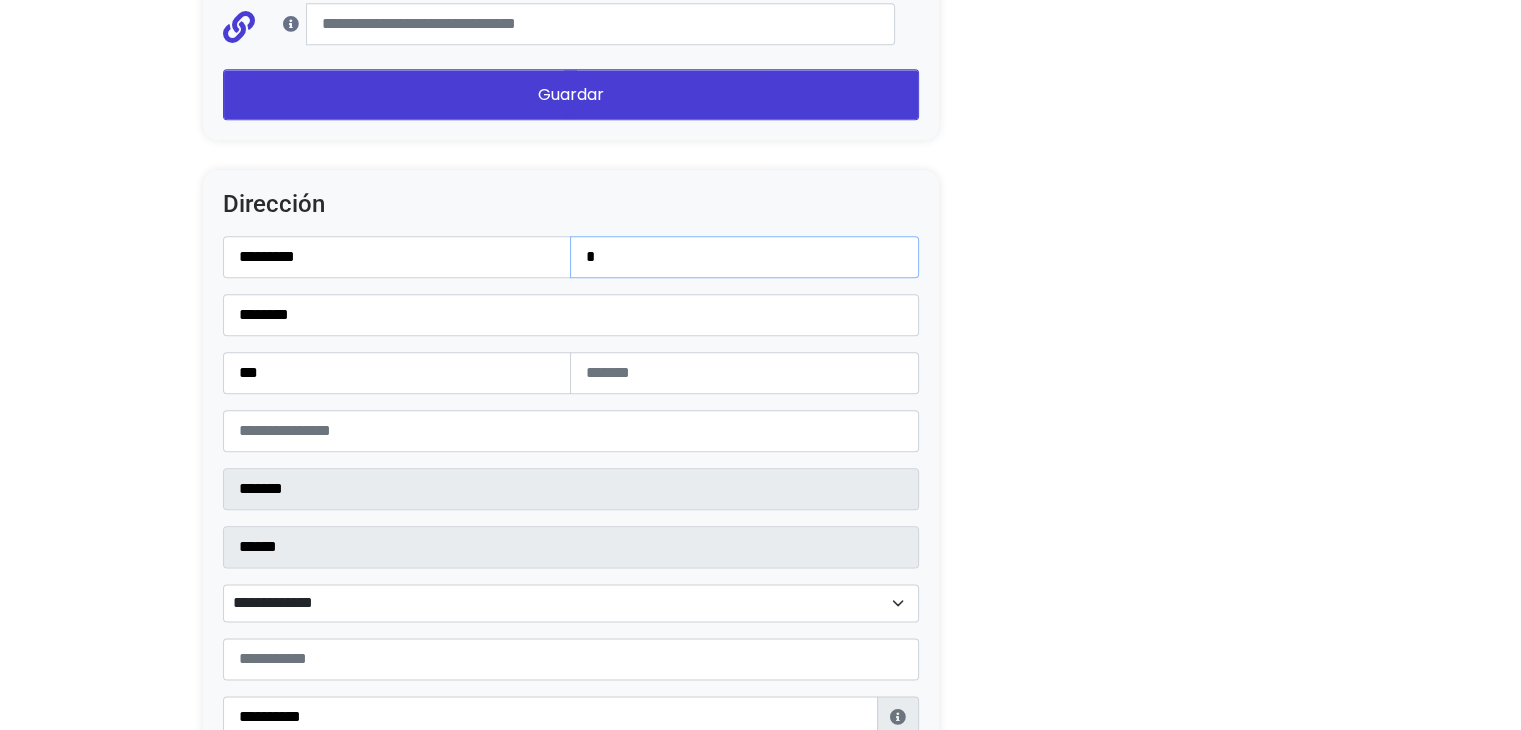 type on "**********" 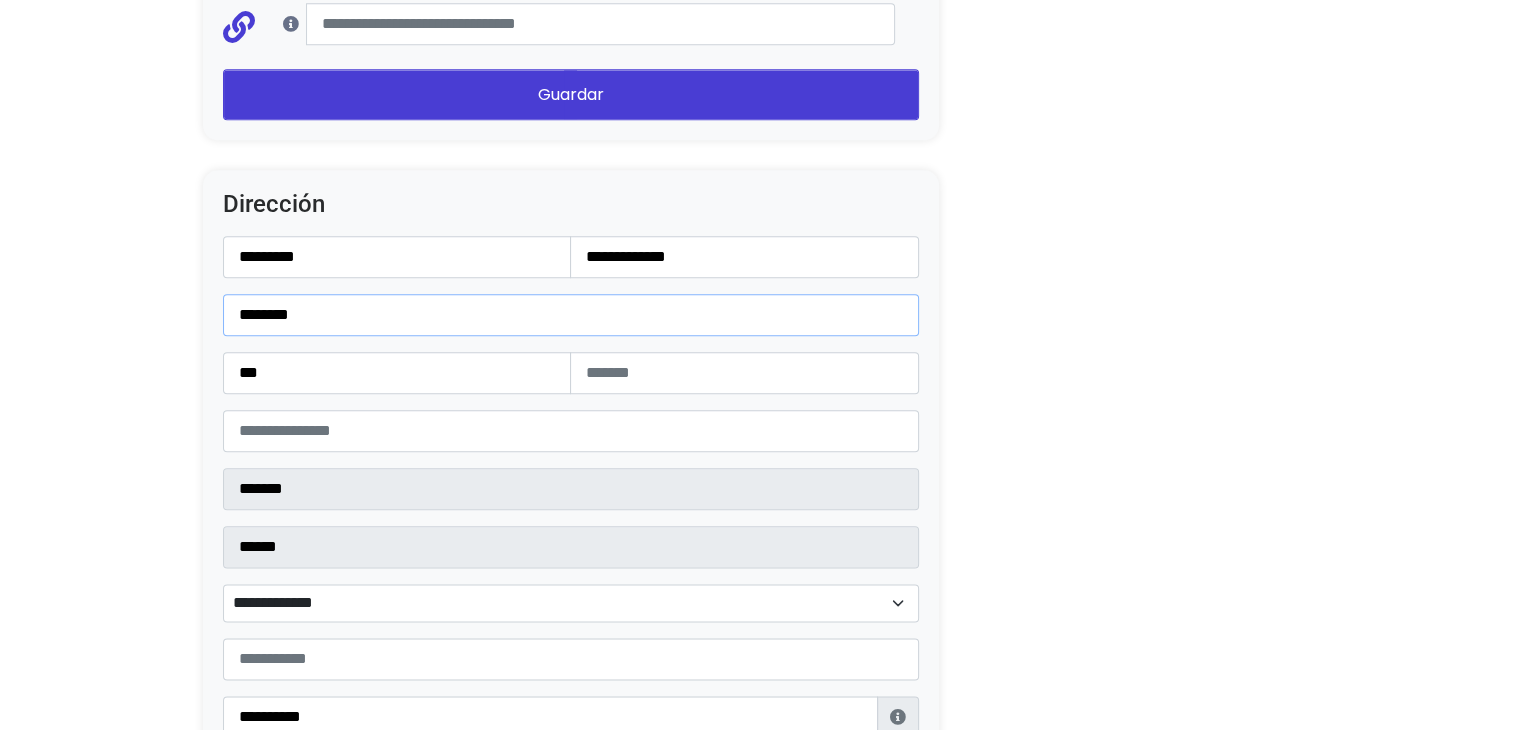 drag, startPoint x: 435, startPoint y: 309, endPoint x: 284, endPoint y: 315, distance: 151.11916 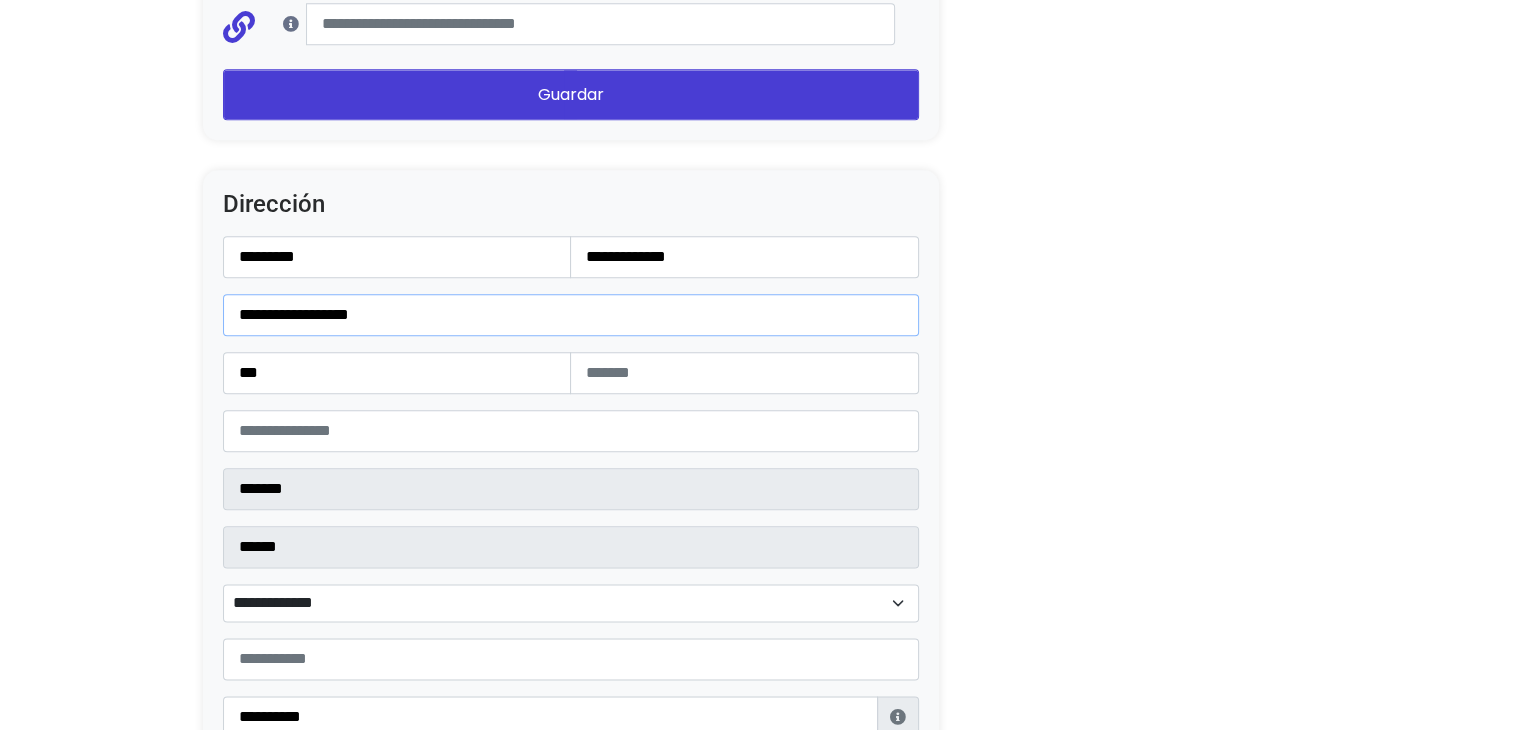 type on "**********" 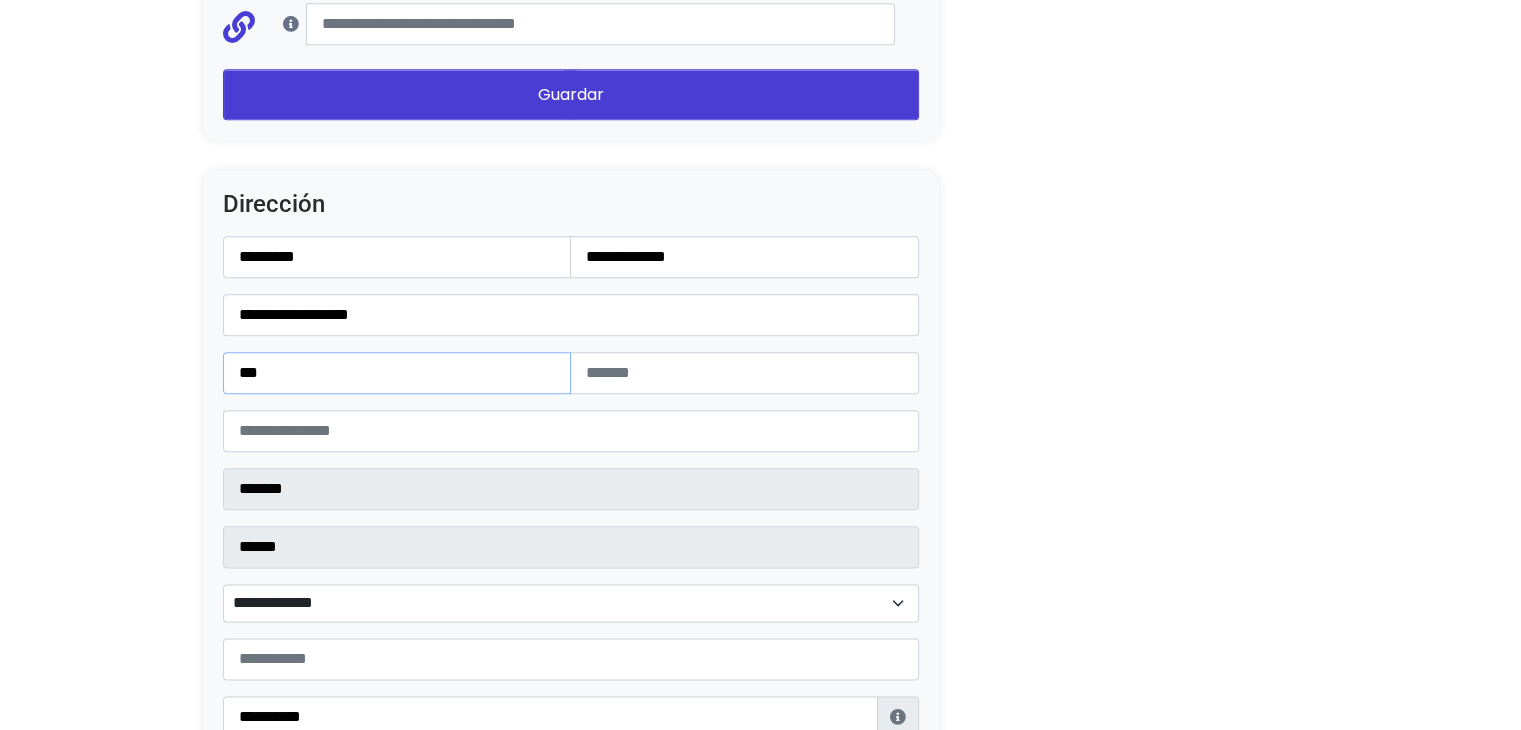 click on "***" at bounding box center [397, 373] 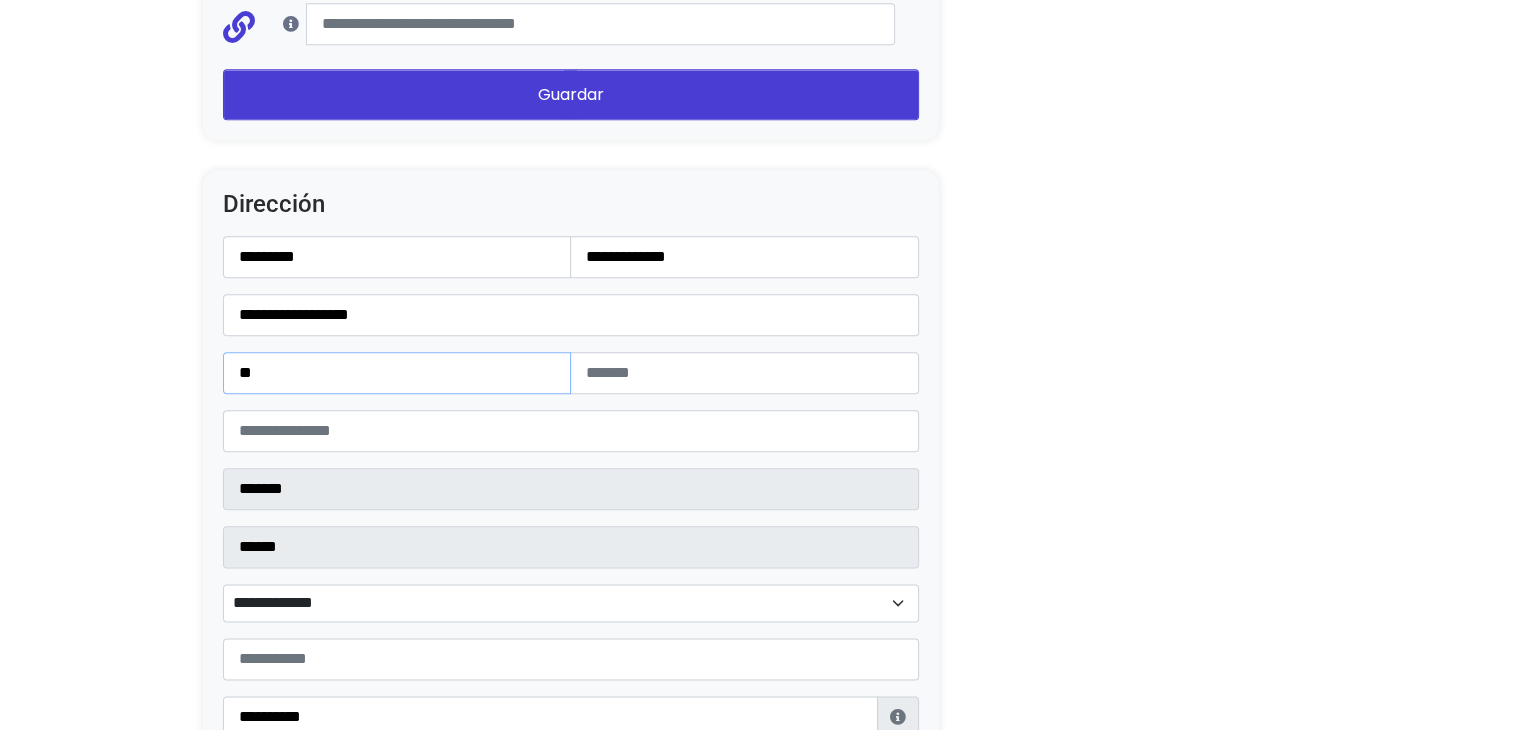 type on "*" 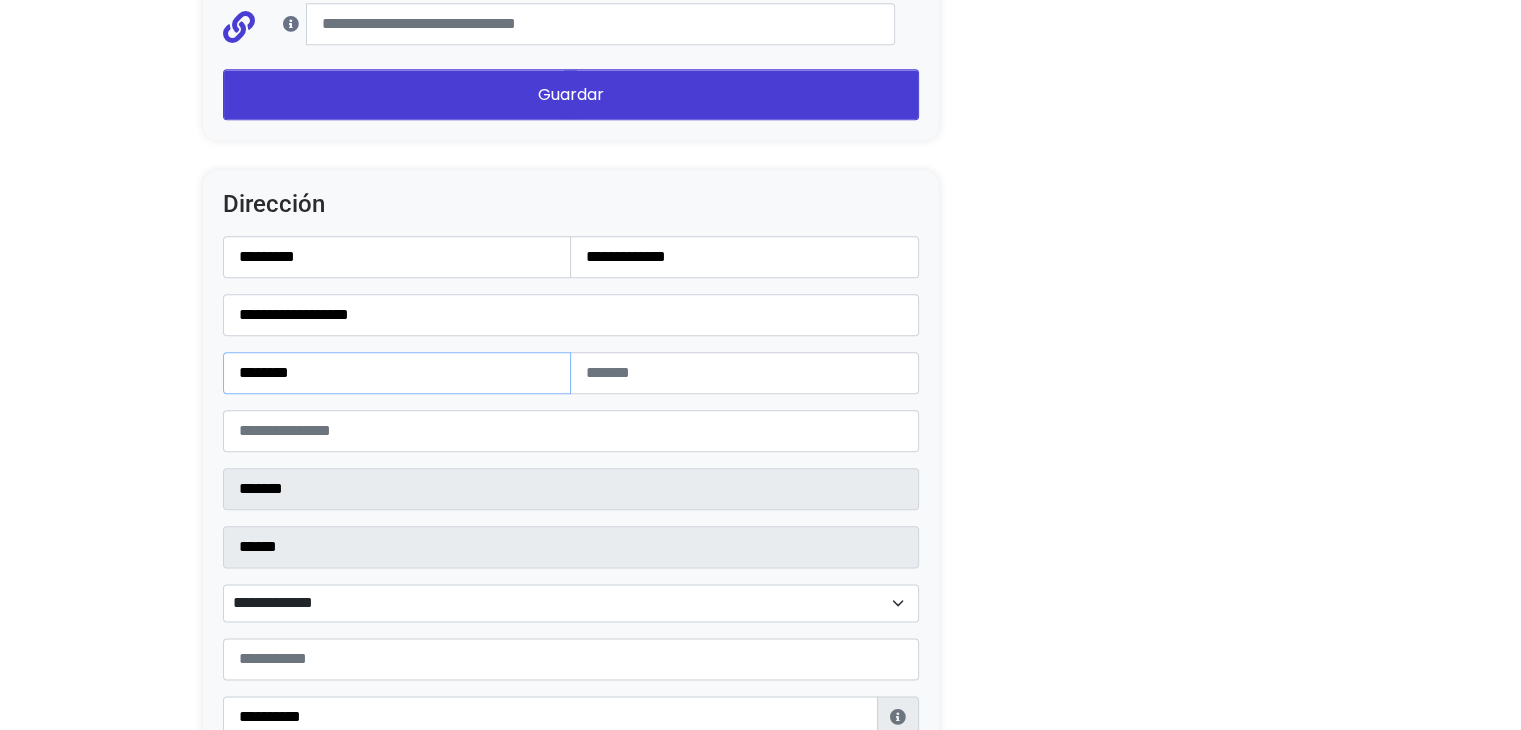 type on "********" 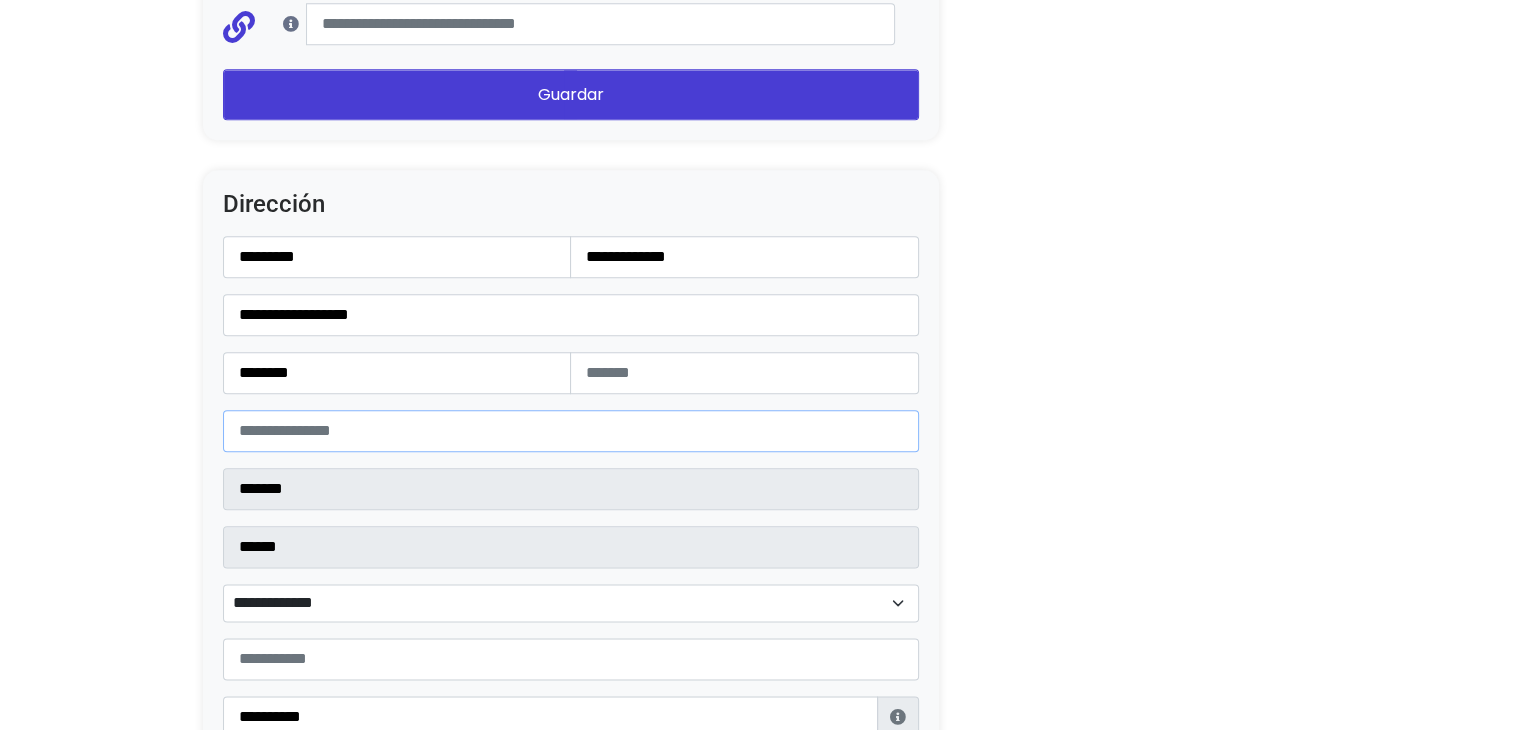 click on "*****" at bounding box center [571, 431] 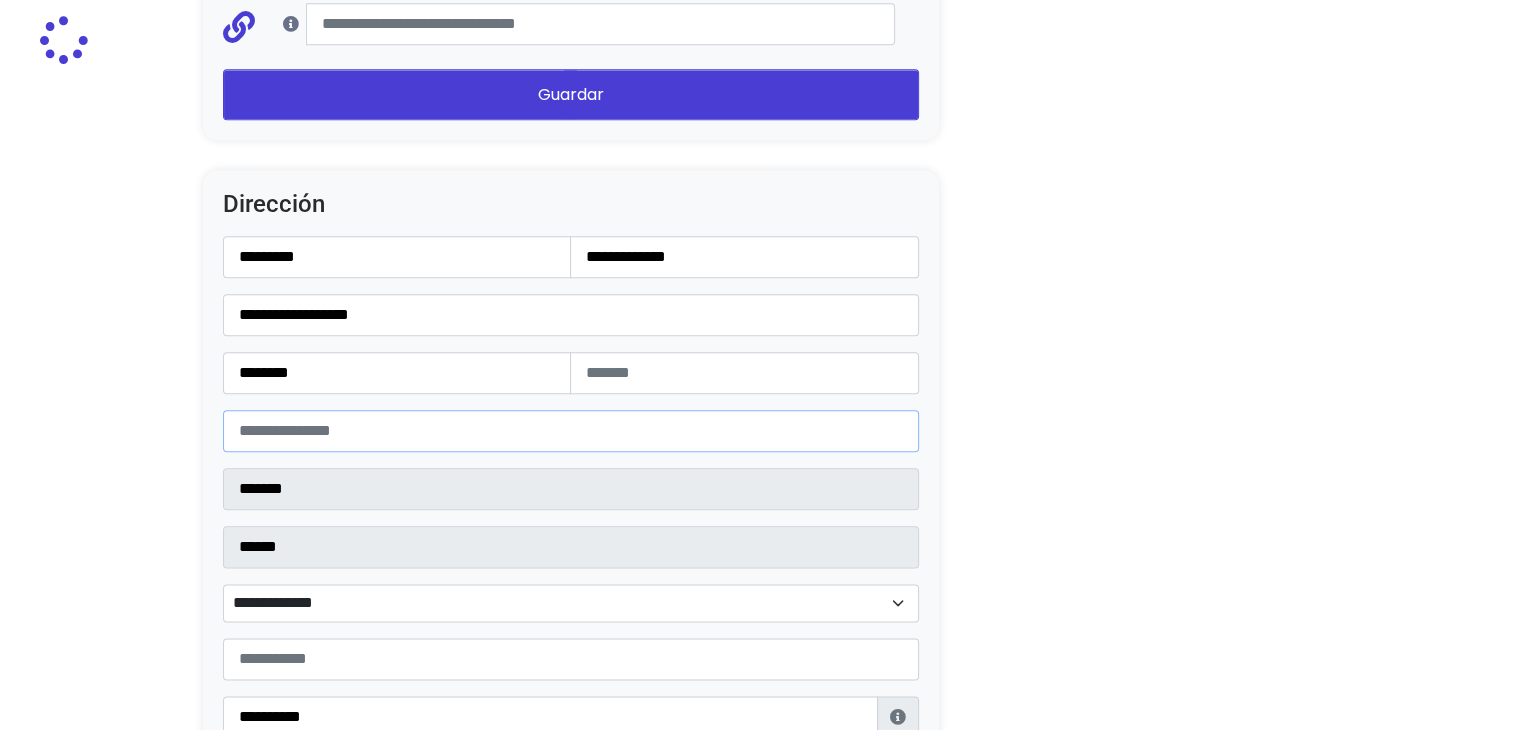 type on "*******" 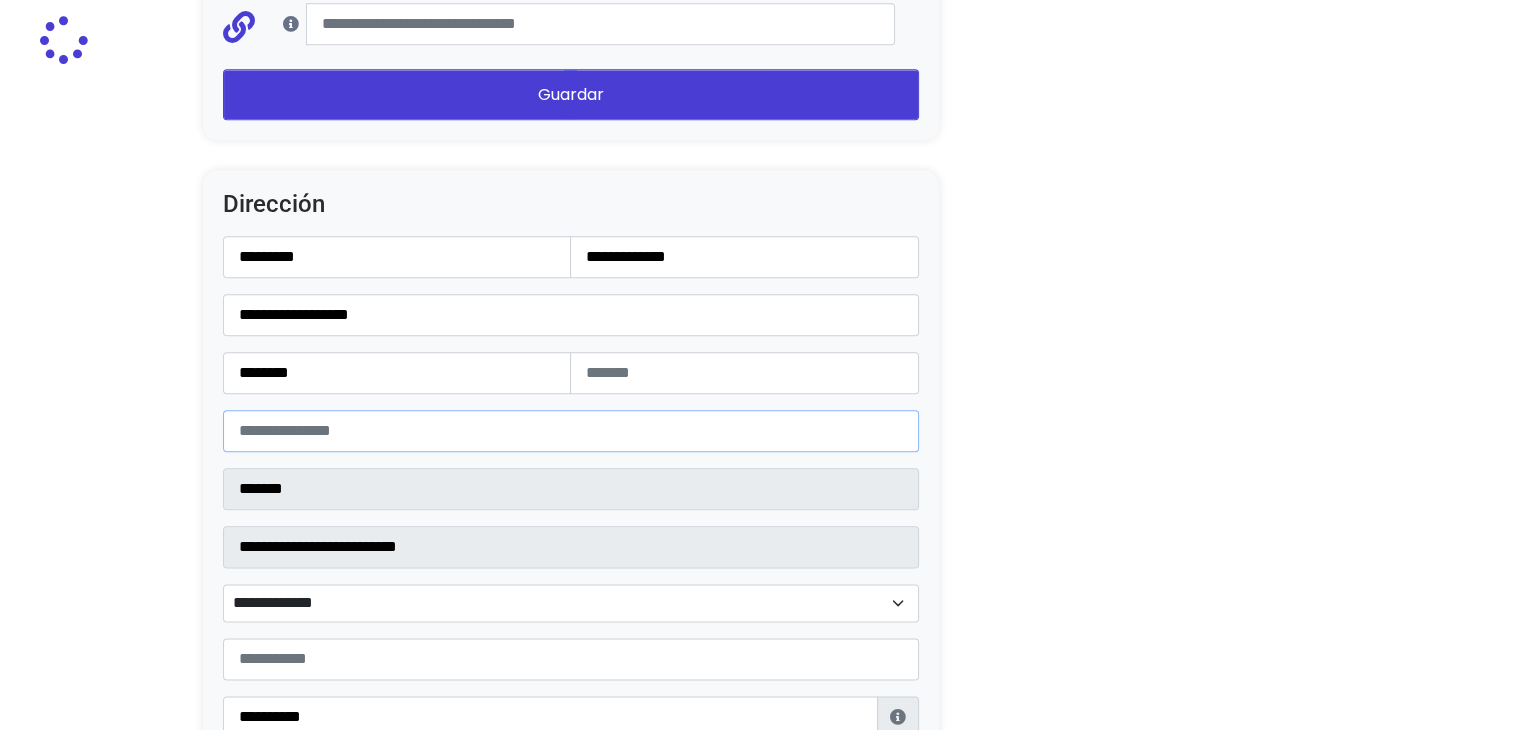 select 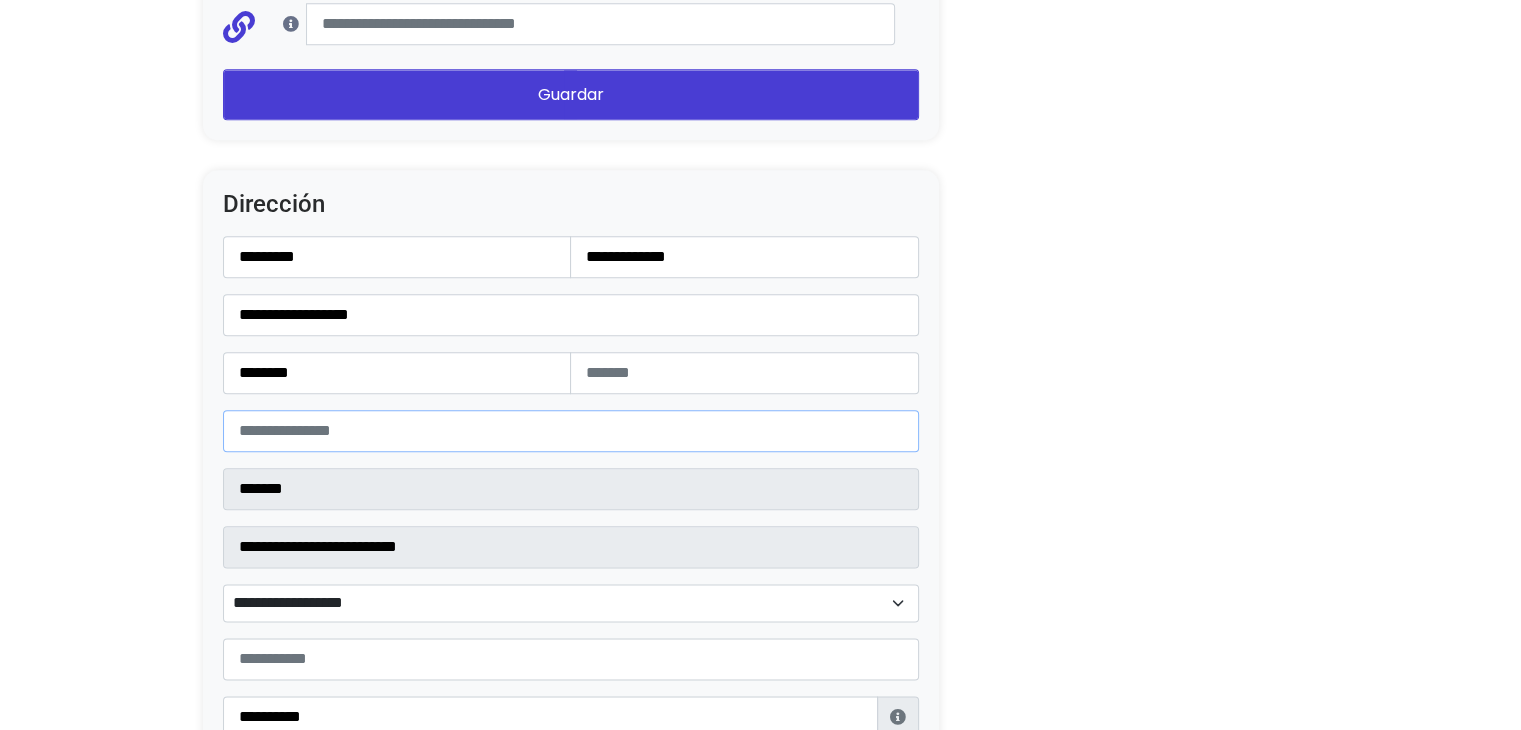 type on "*****" 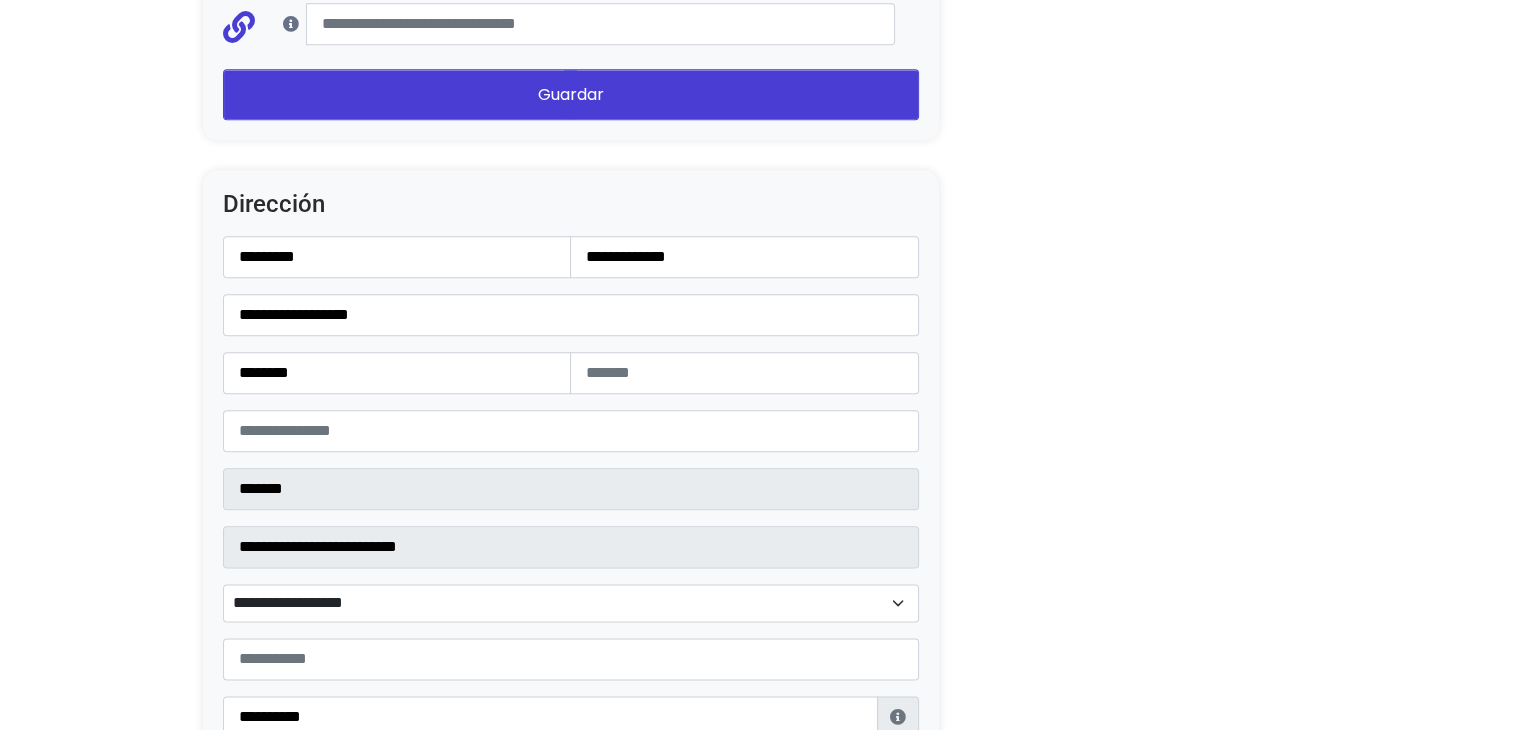 click on "**********" at bounding box center [571, 603] 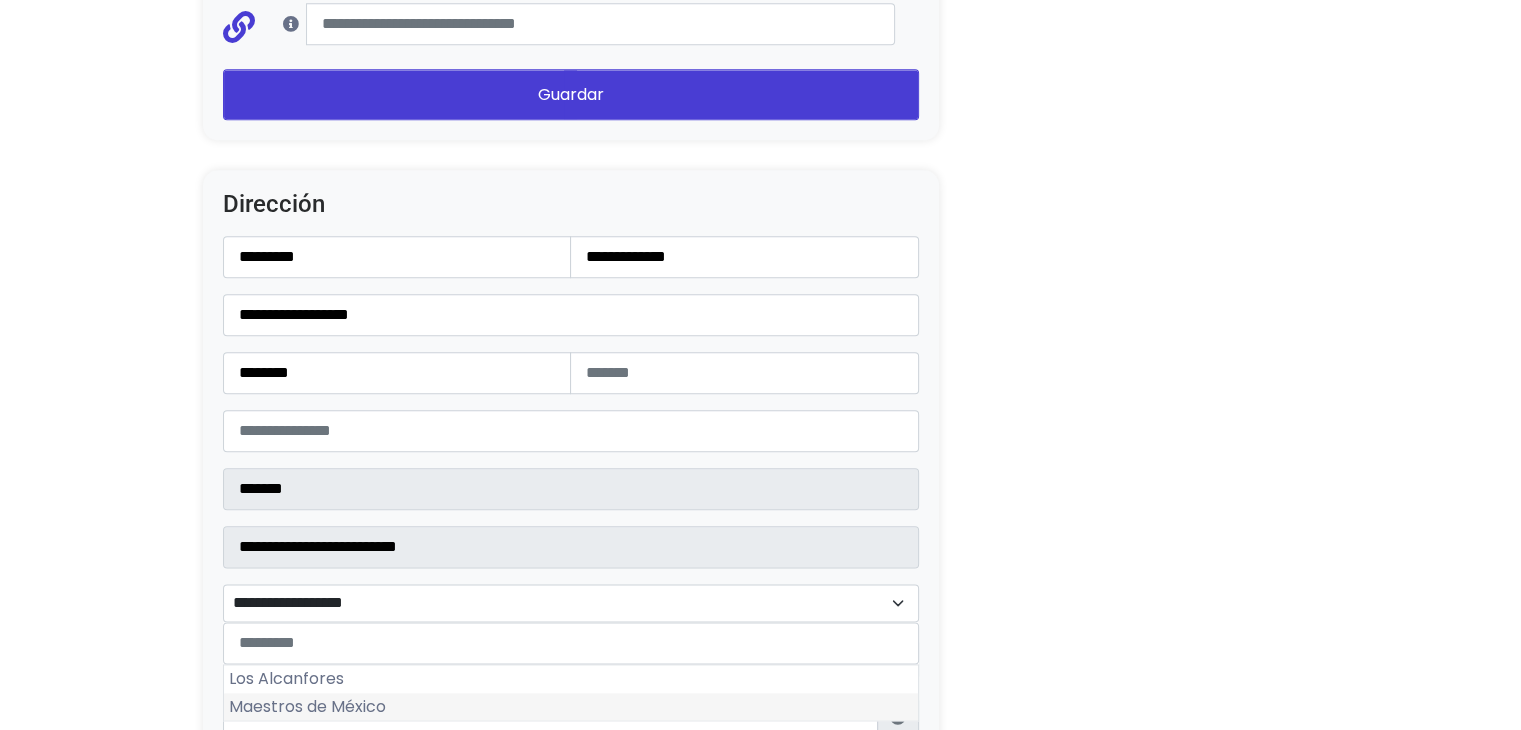 click on "Maestros de México" at bounding box center (571, 707) 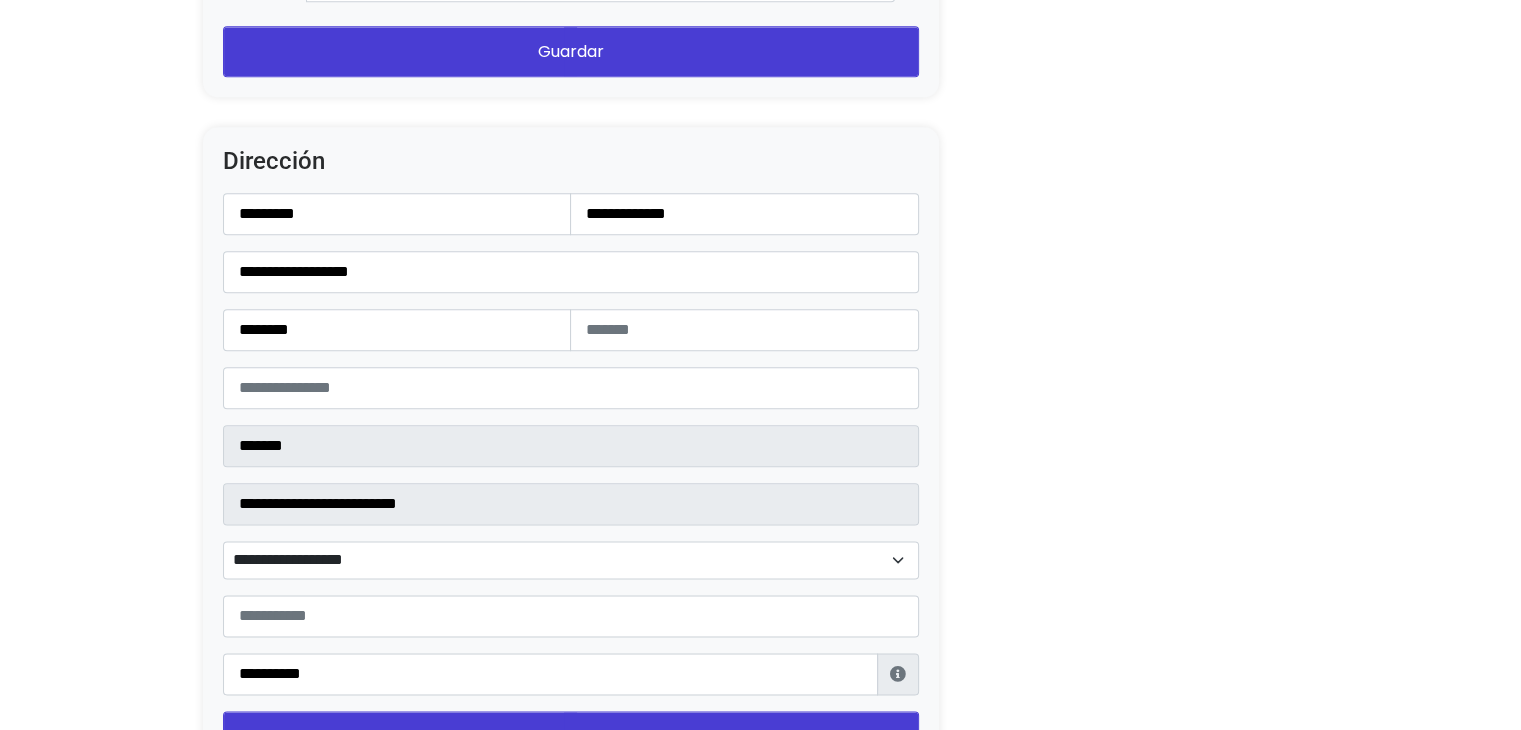 scroll, scrollTop: 2357, scrollLeft: 0, axis: vertical 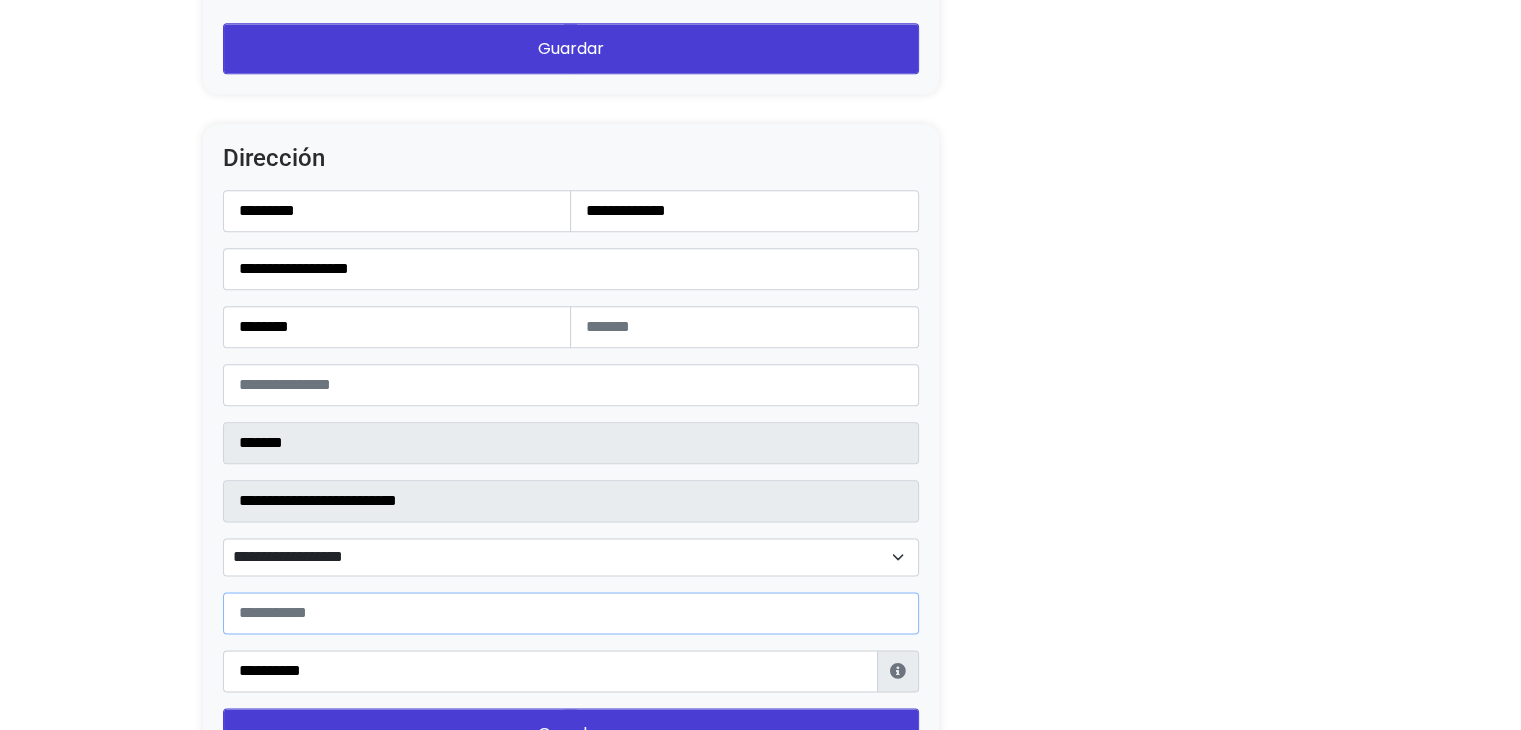 click at bounding box center [571, 613] 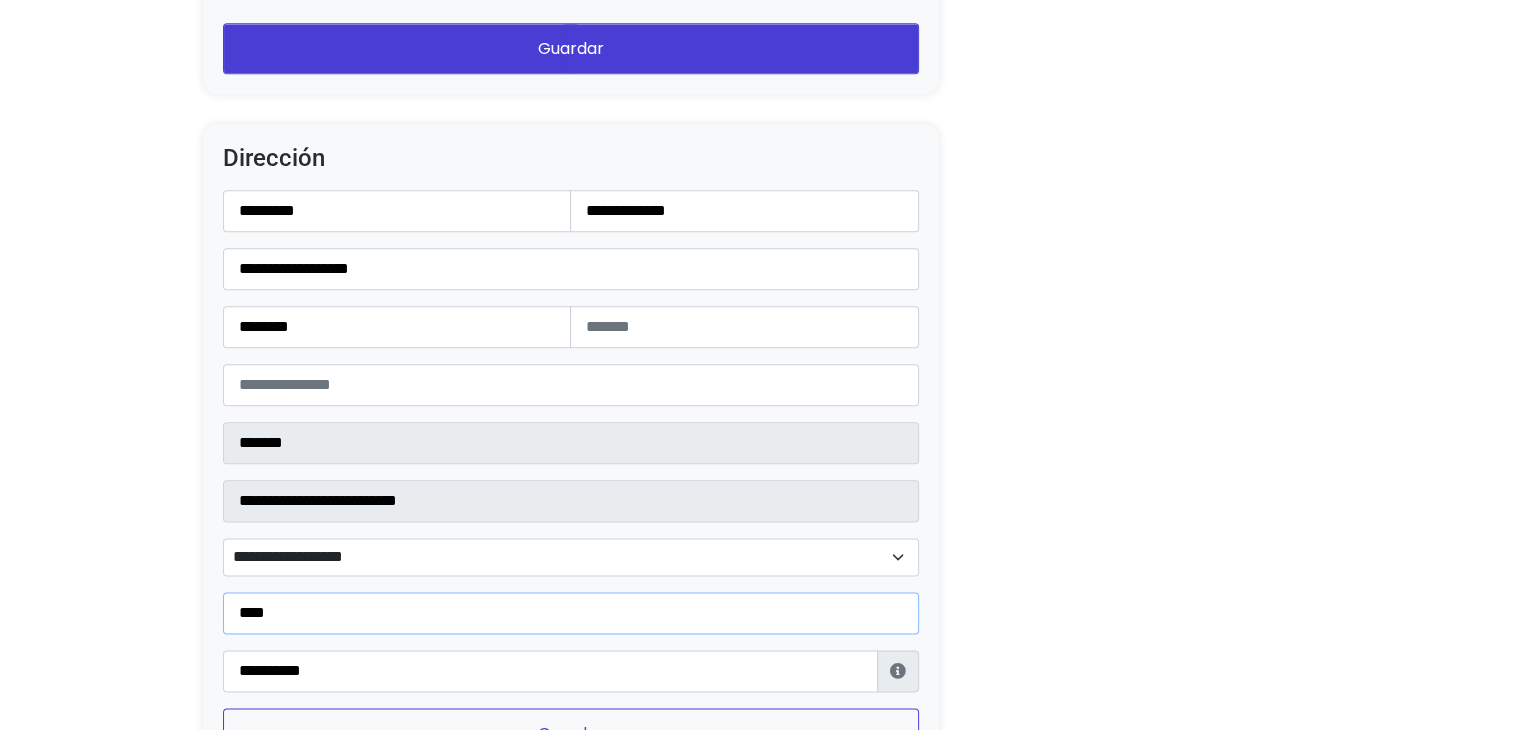 type on "****" 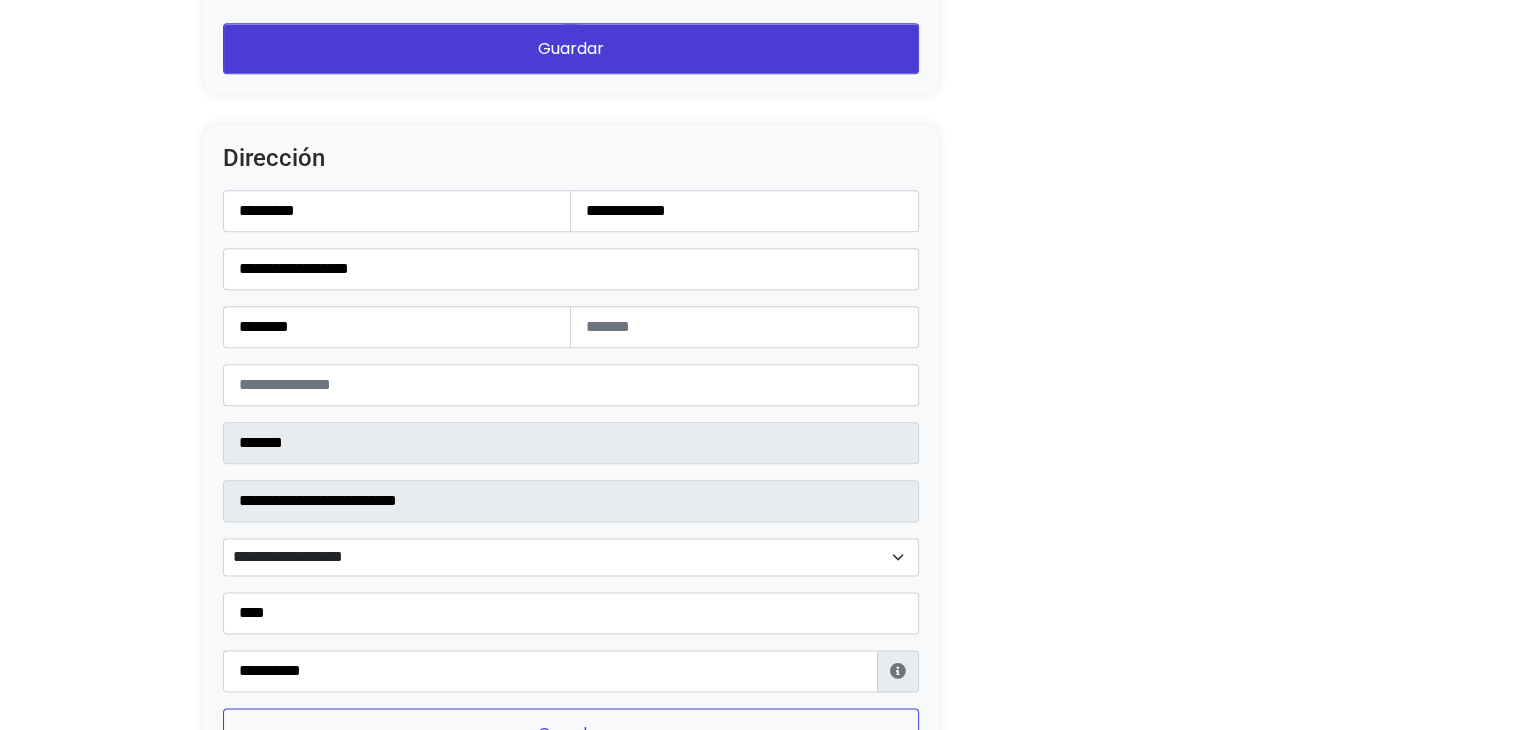 click on "Guardar" at bounding box center [571, 733] 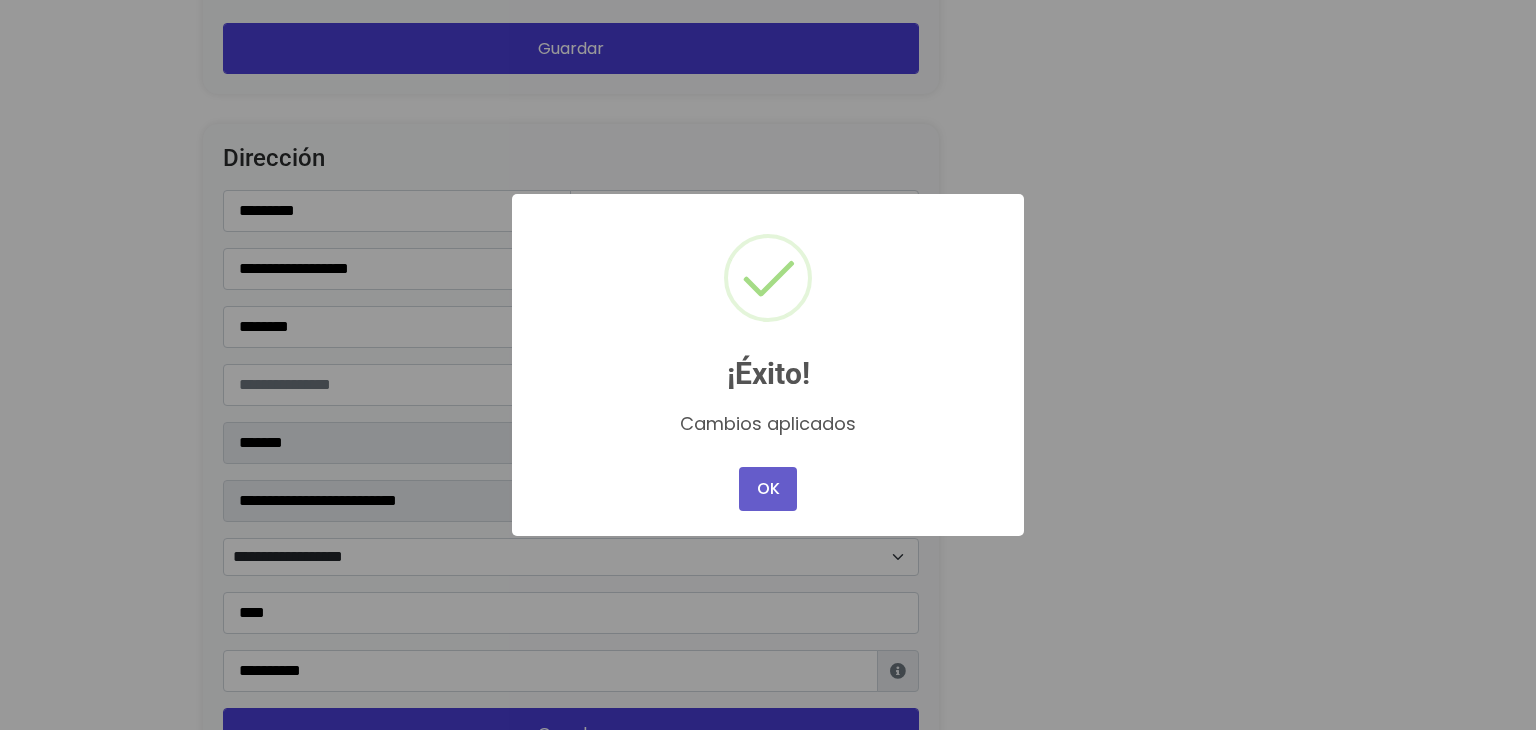 click on "OK" at bounding box center [768, 489] 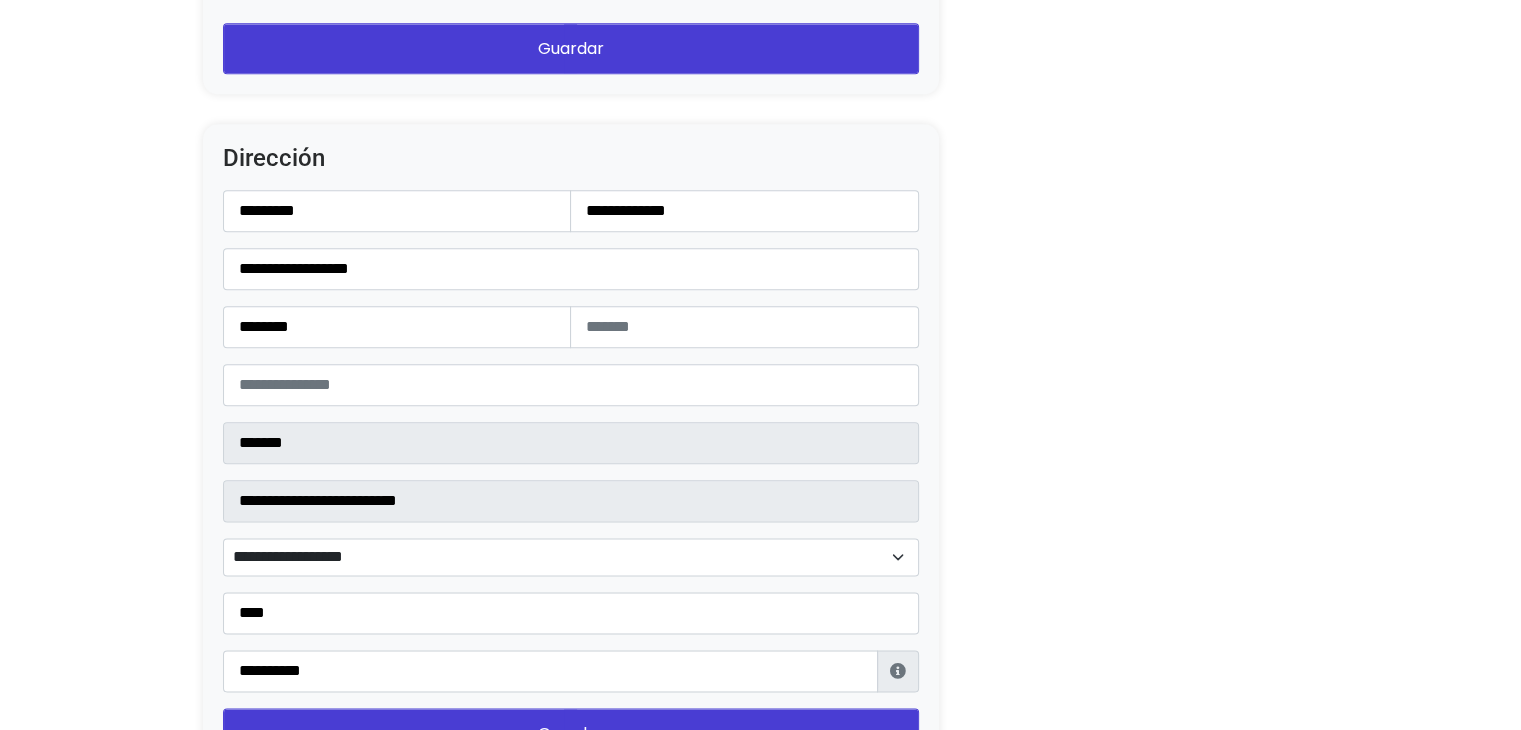 scroll, scrollTop: 2373, scrollLeft: 0, axis: vertical 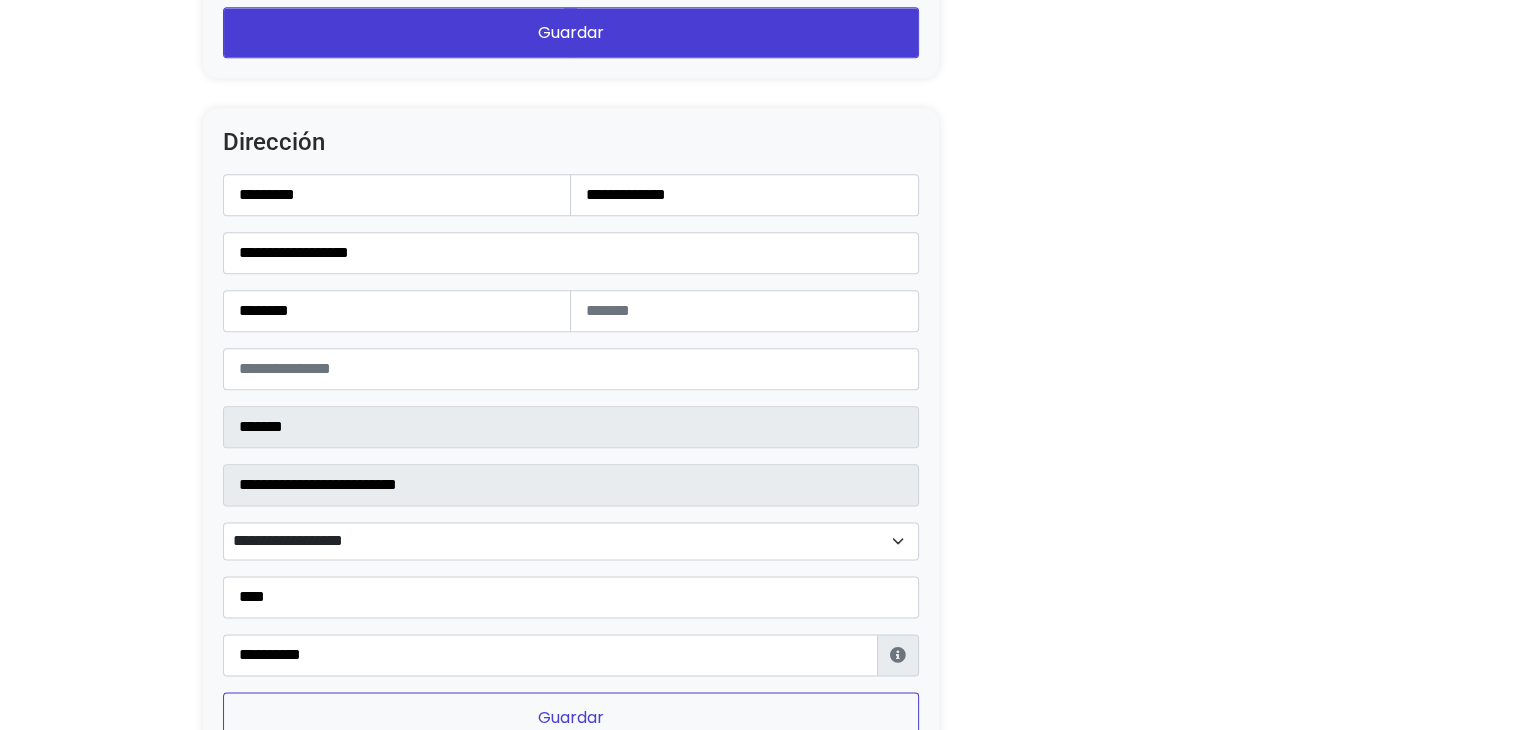 click on "Guardar" at bounding box center (571, 717) 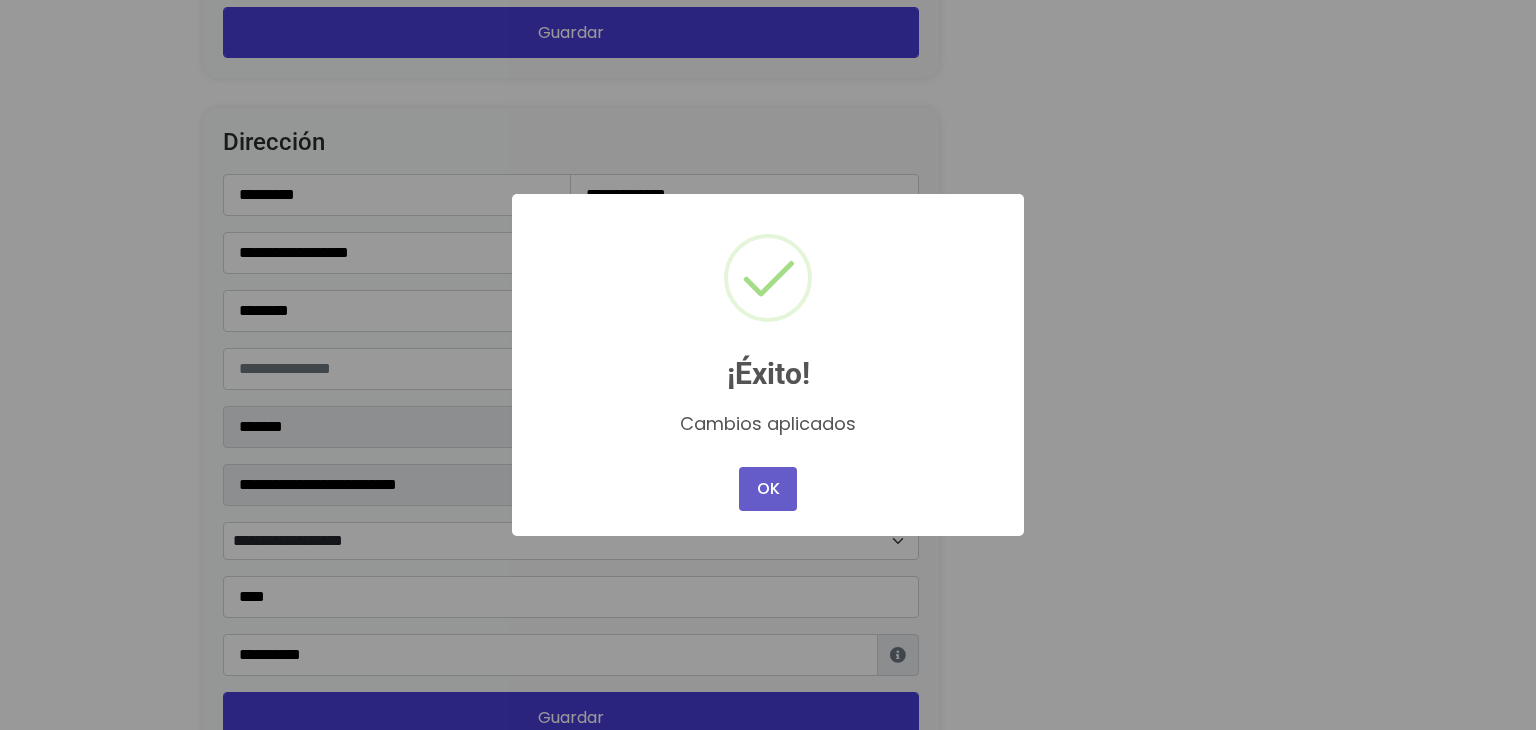 click on "OK" at bounding box center (768, 489) 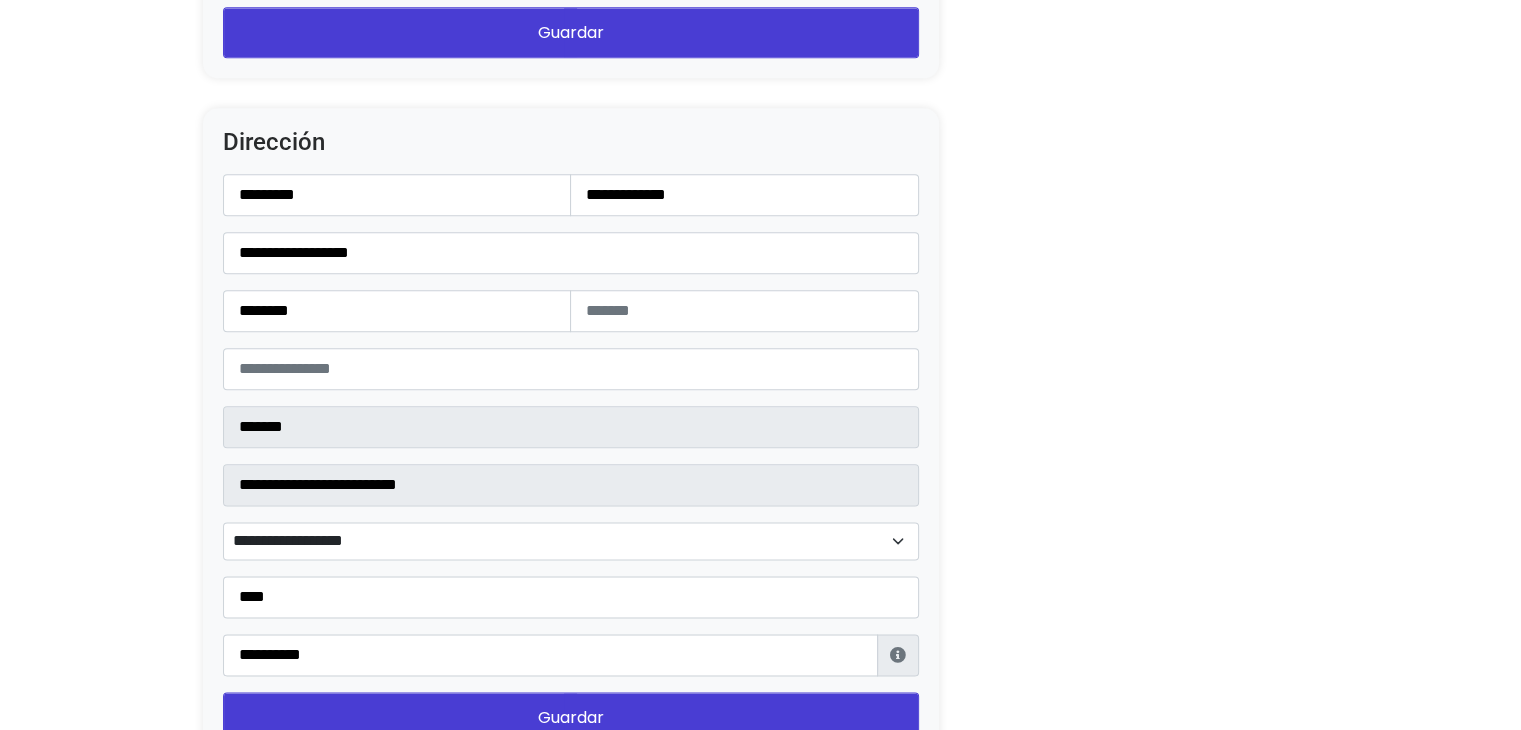 scroll, scrollTop: 1735, scrollLeft: 0, axis: vertical 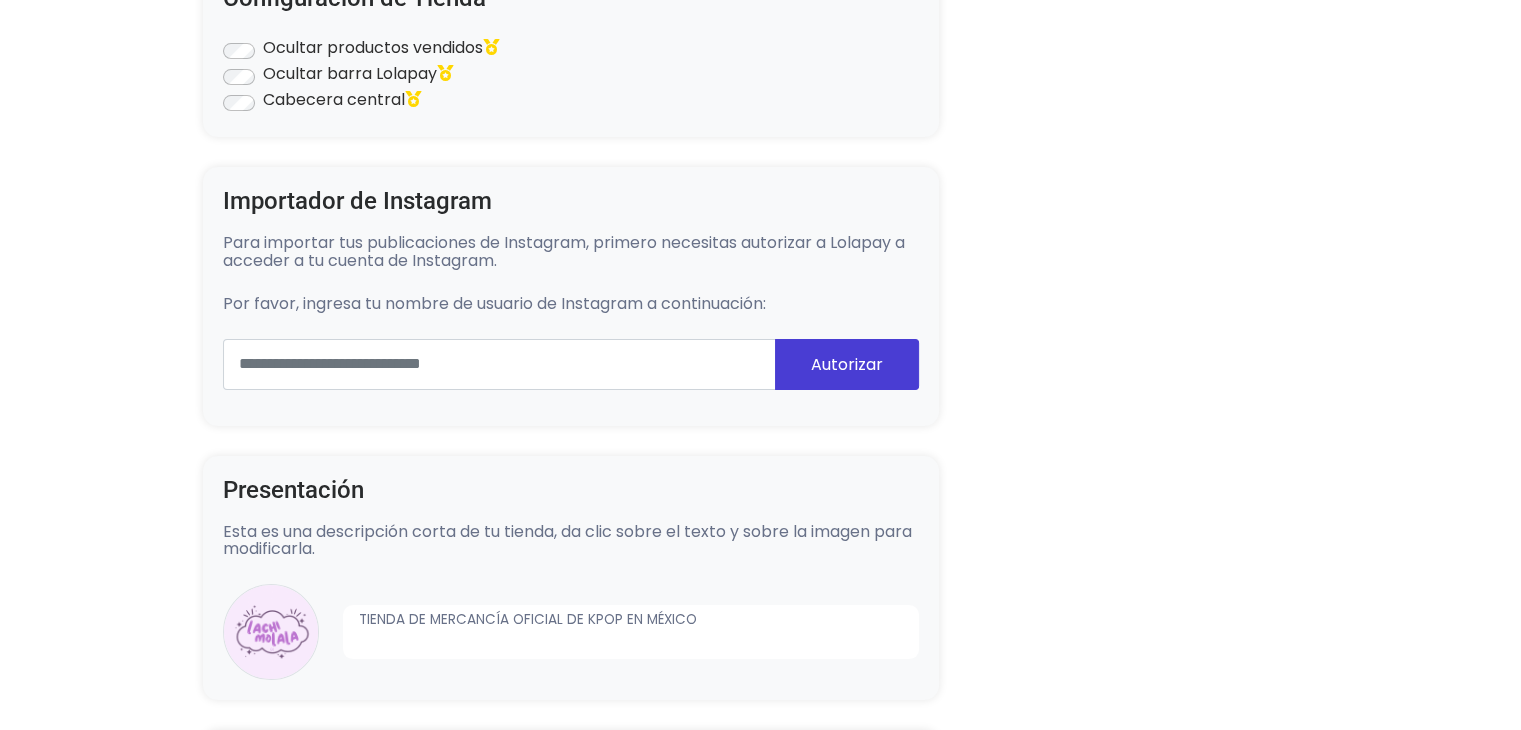 drag, startPoint x: 1532, startPoint y: 87, endPoint x: 1050, endPoint y: 189, distance: 492.67435 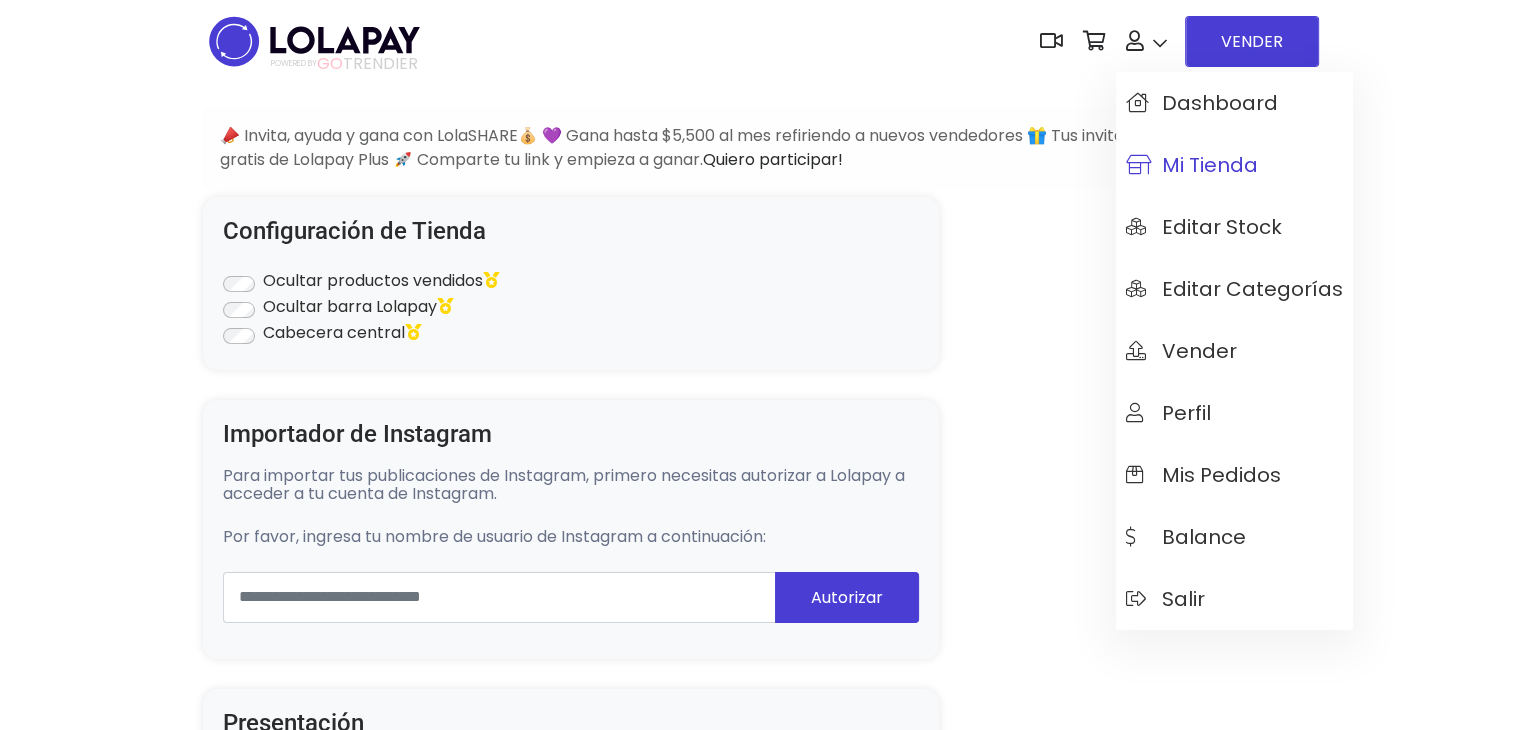 click on "Mi tienda" at bounding box center [1192, 165] 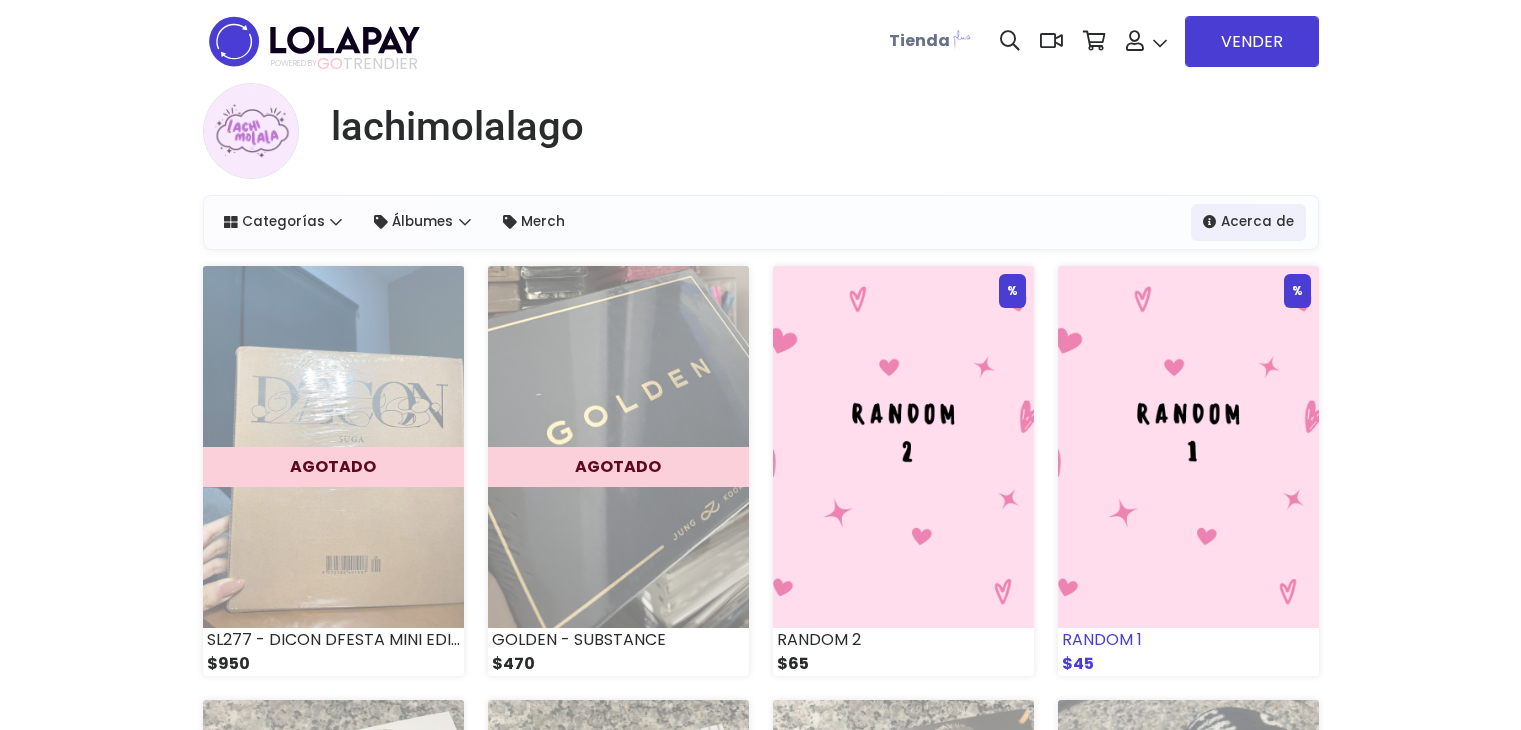 scroll, scrollTop: 0, scrollLeft: 0, axis: both 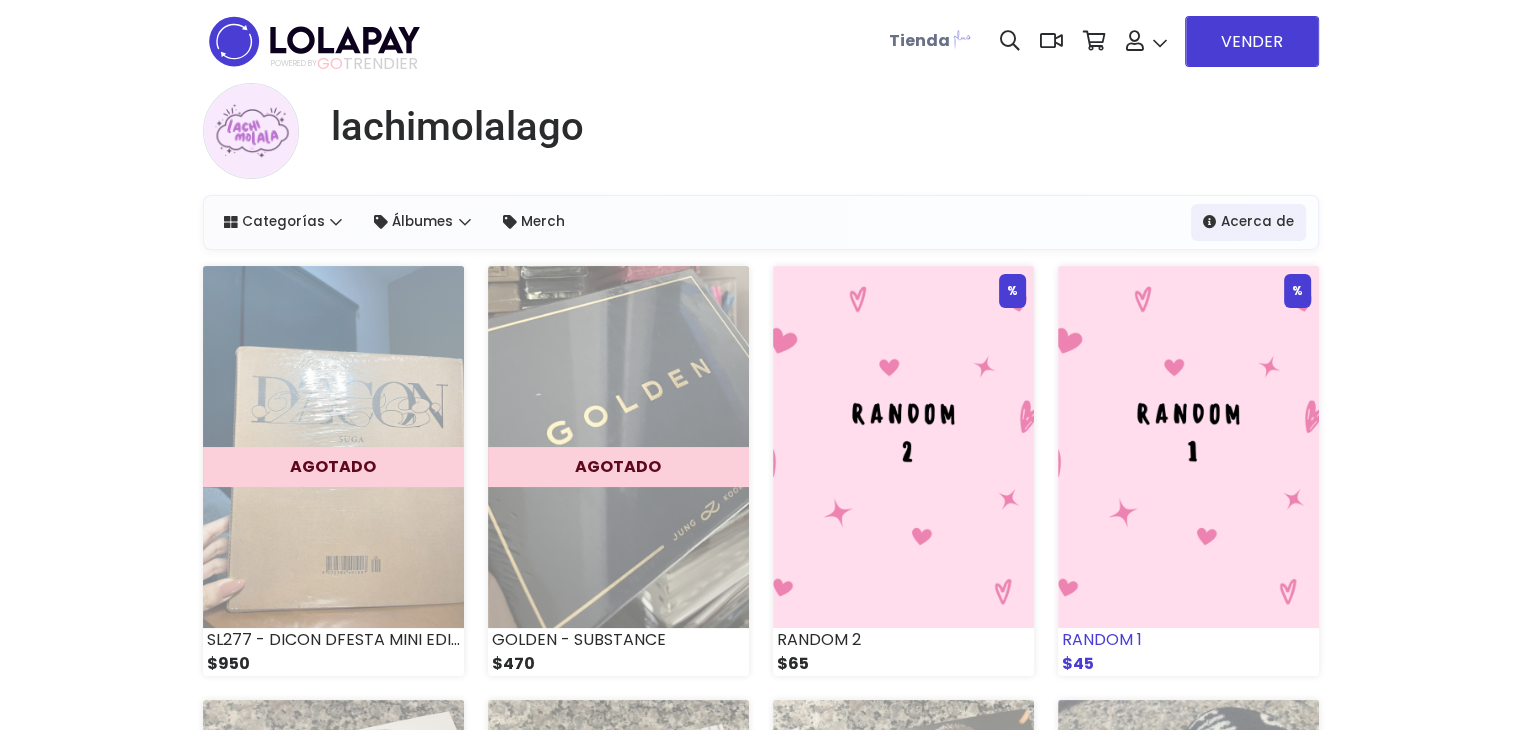 click at bounding box center [1188, 447] 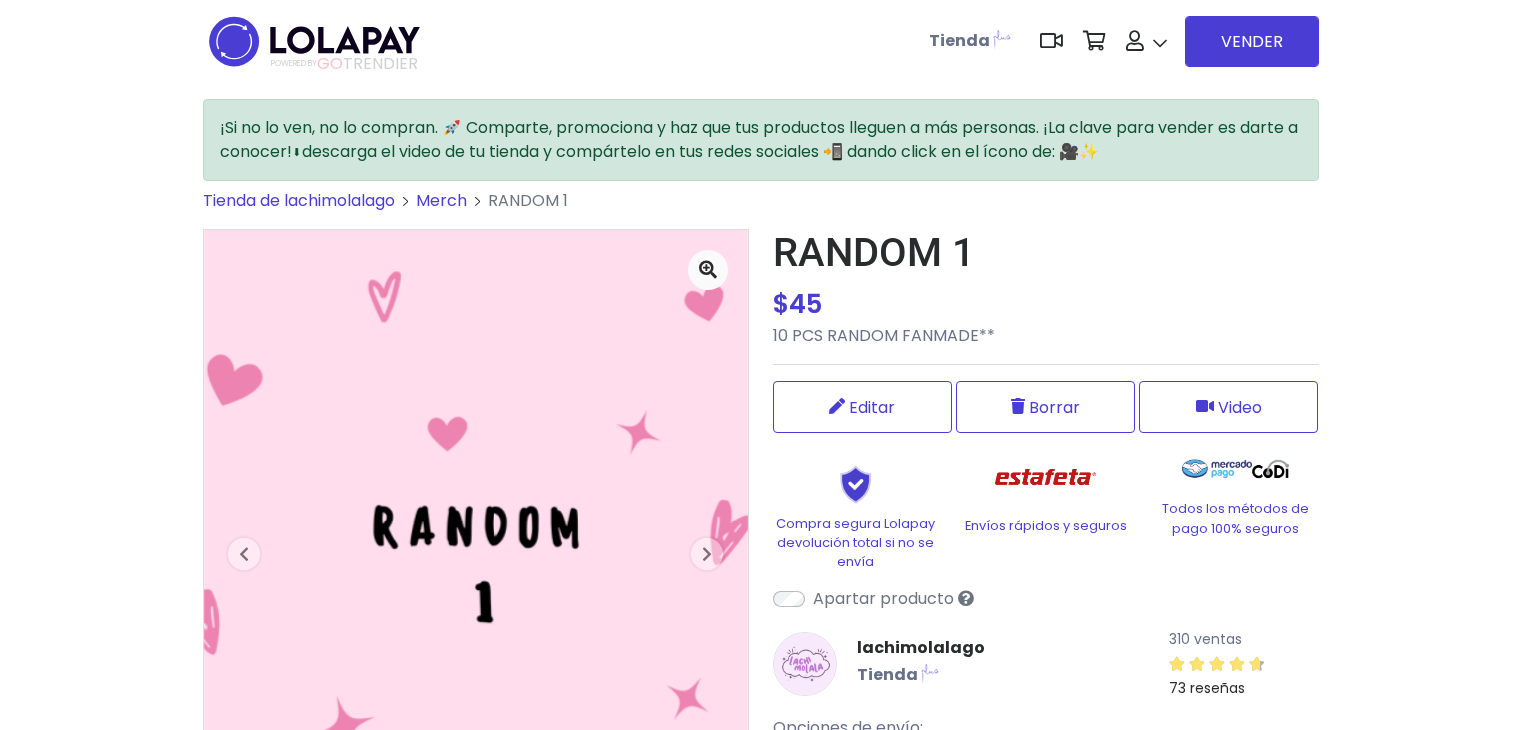 scroll, scrollTop: 0, scrollLeft: 0, axis: both 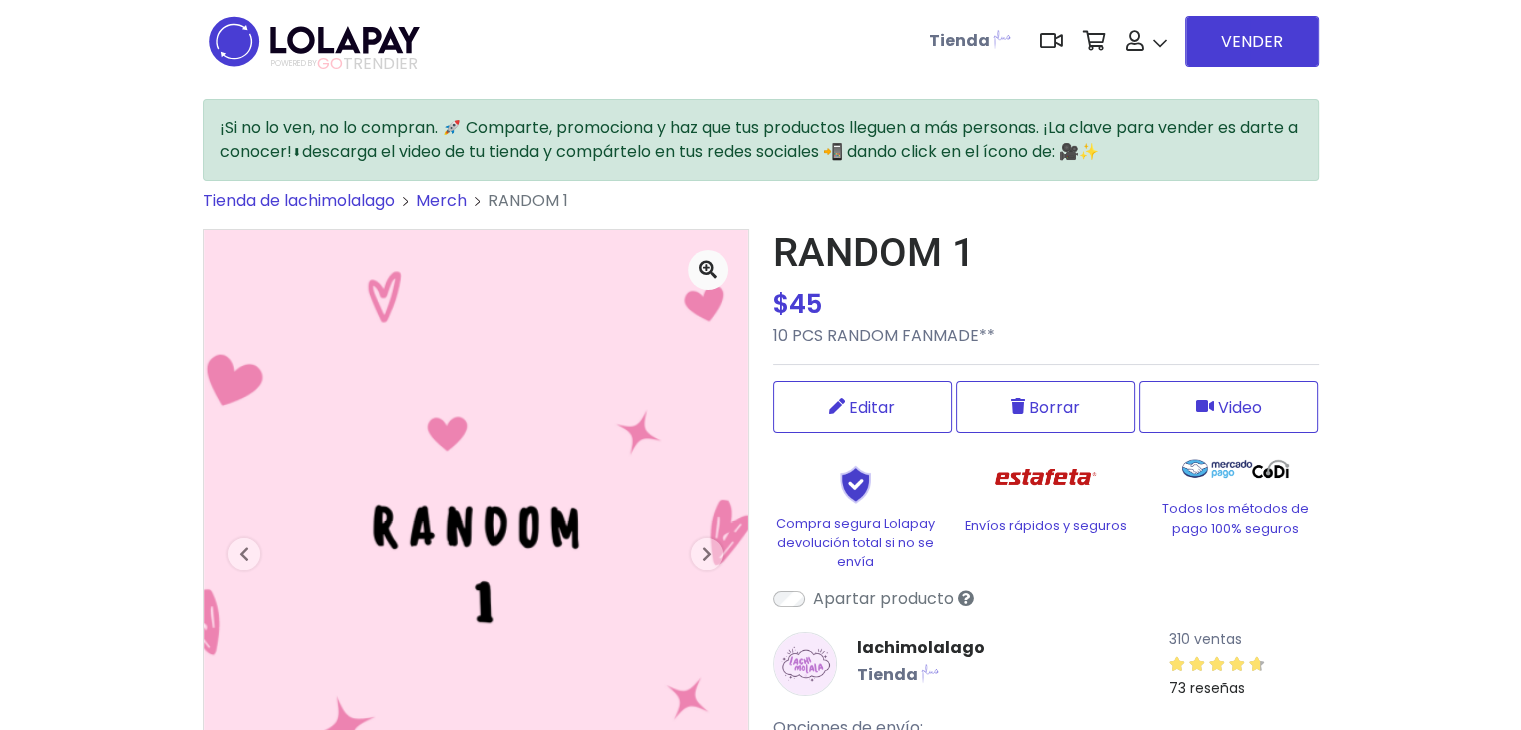 click on "*" at bounding box center [0, 0] 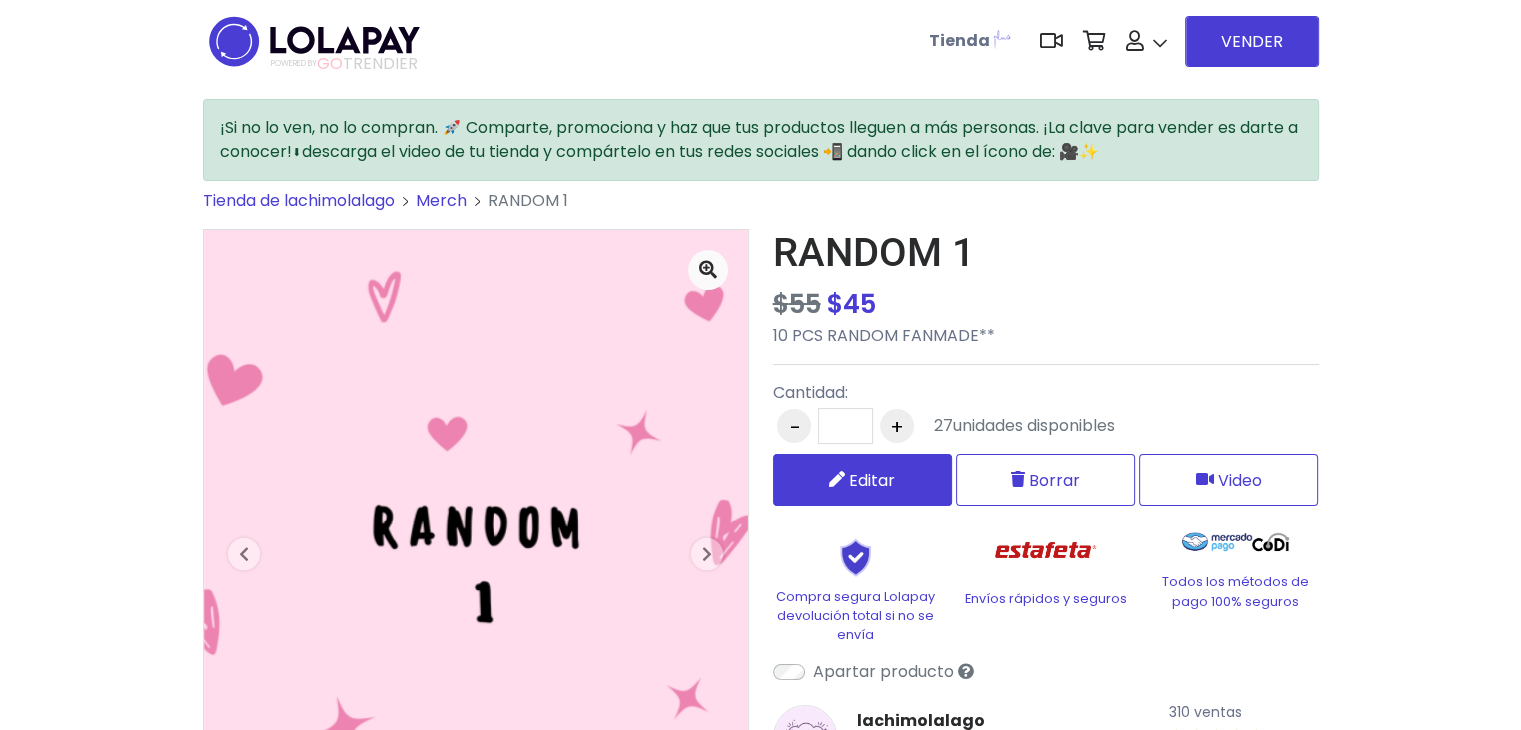 click on "Editar" at bounding box center (872, 480) 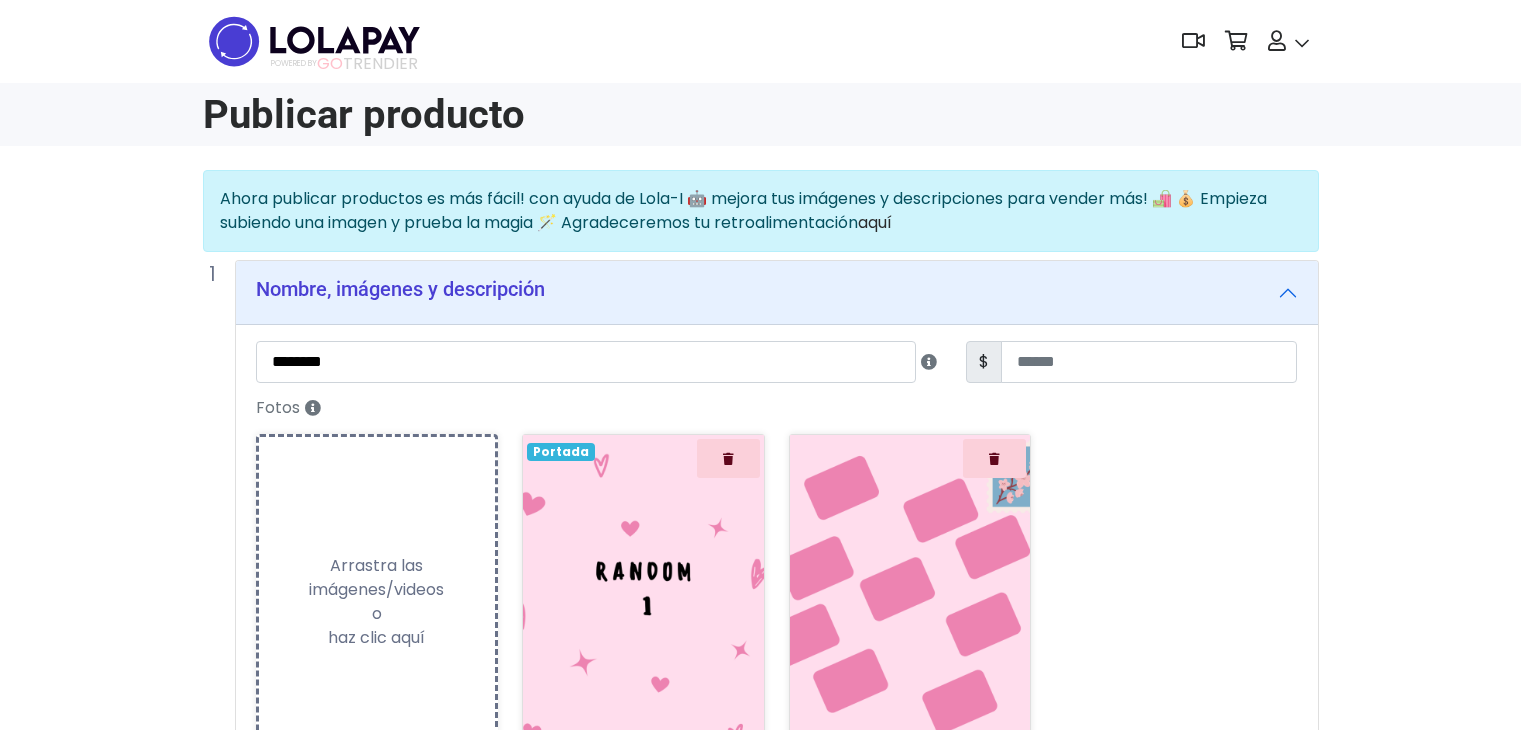 scroll, scrollTop: 0, scrollLeft: 0, axis: both 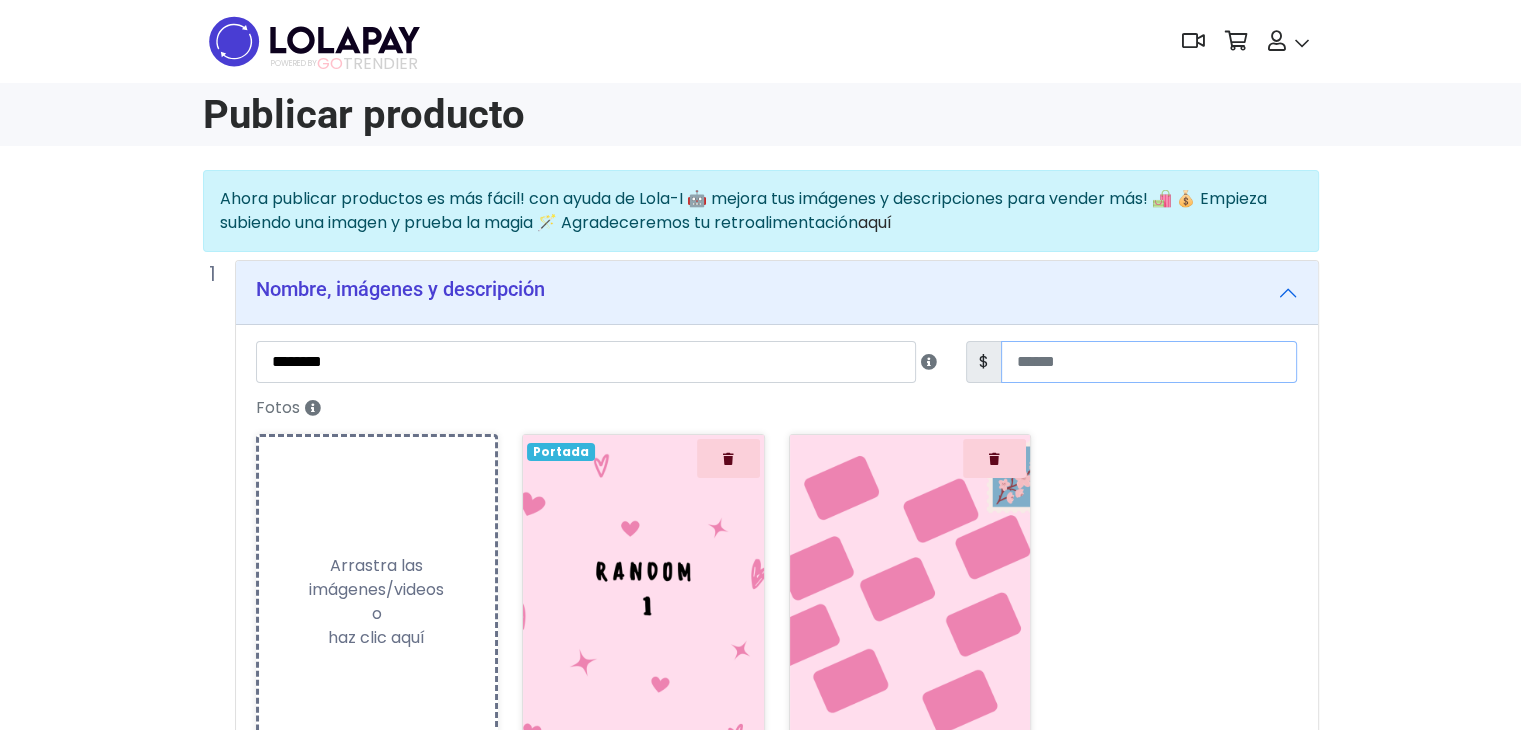 click on "**" at bounding box center (1149, 362) 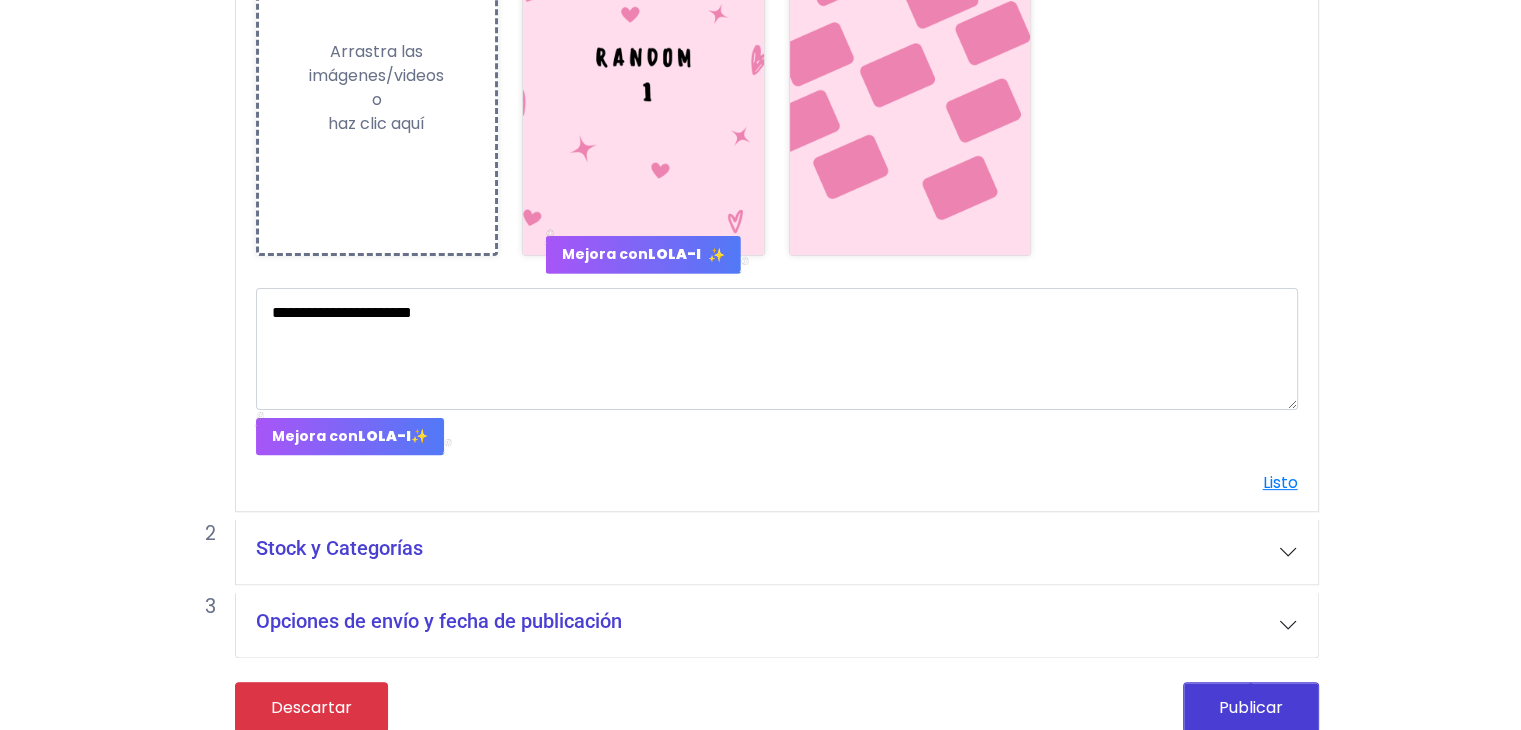 scroll, scrollTop: 530, scrollLeft: 0, axis: vertical 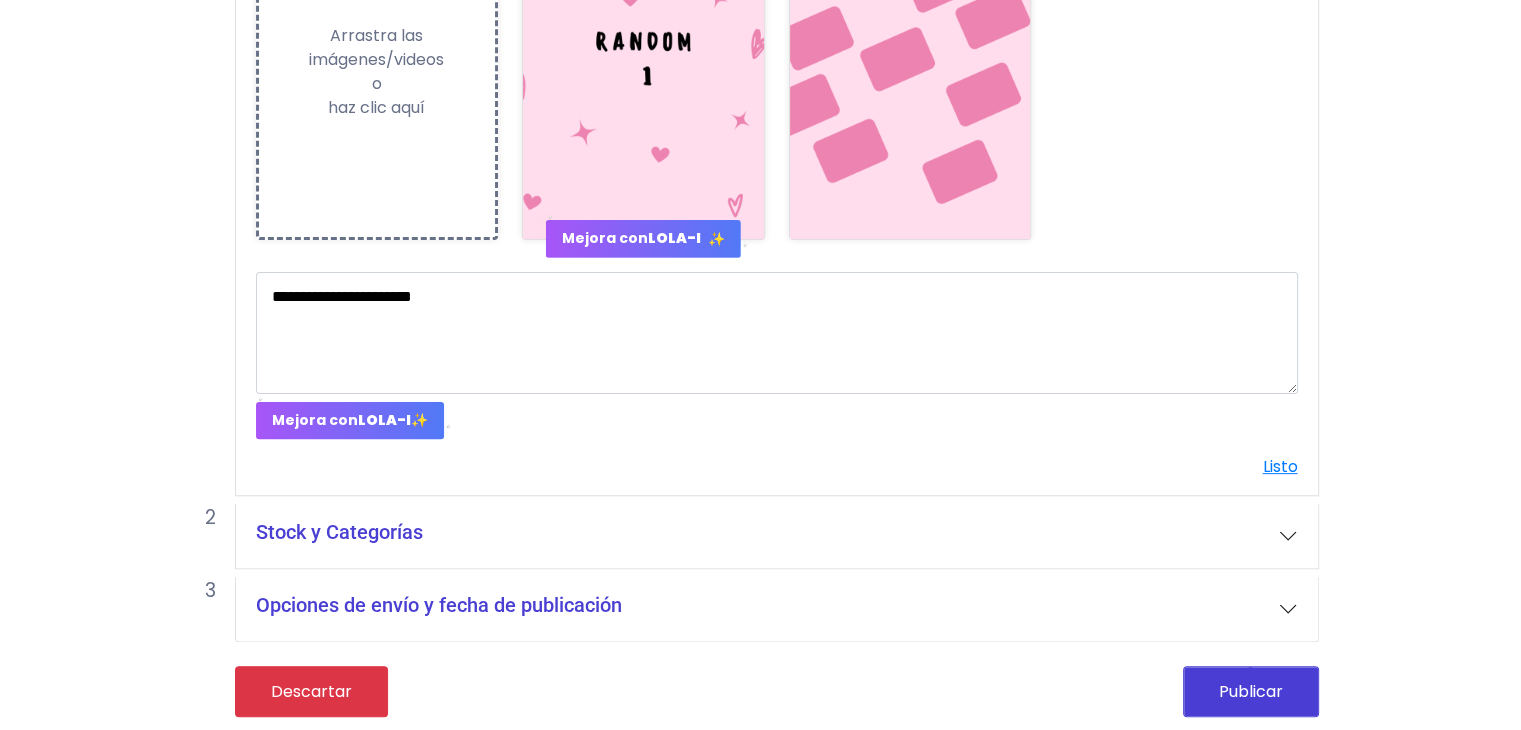 type on "**" 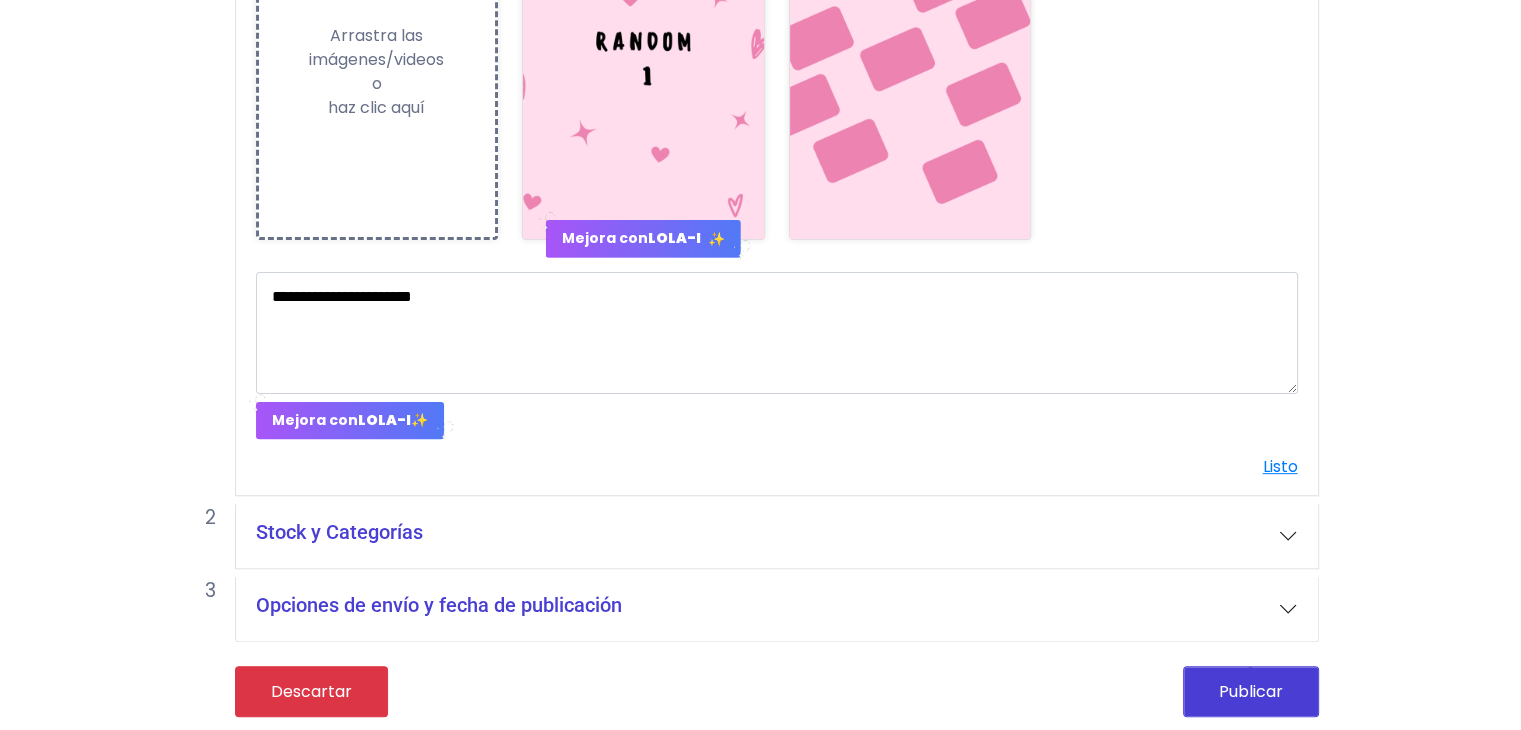 drag, startPoint x: 1460, startPoint y: 552, endPoint x: 283, endPoint y: 387, distance: 1188.5092 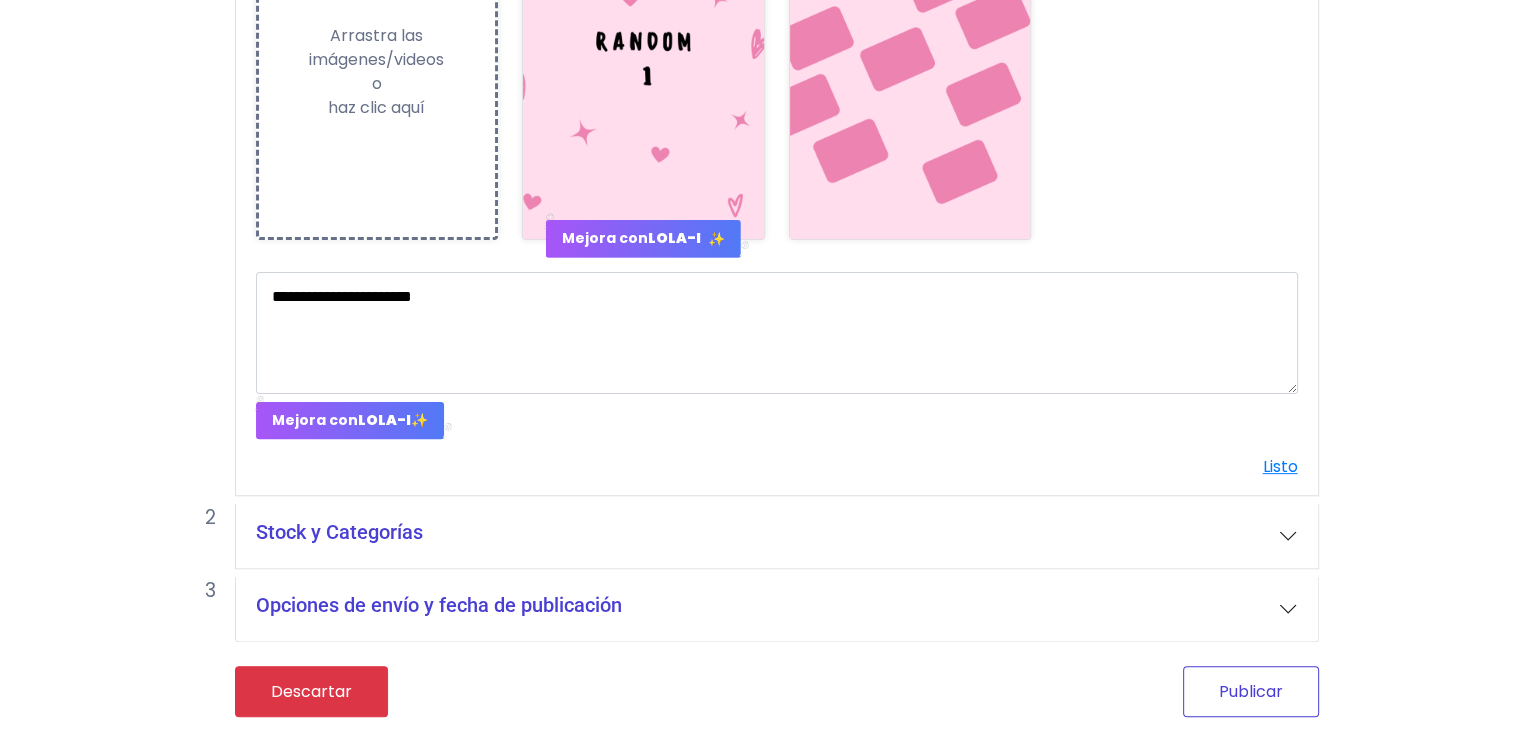 drag, startPoint x: 283, startPoint y: 387, endPoint x: 1213, endPoint y: 675, distance: 973.5728 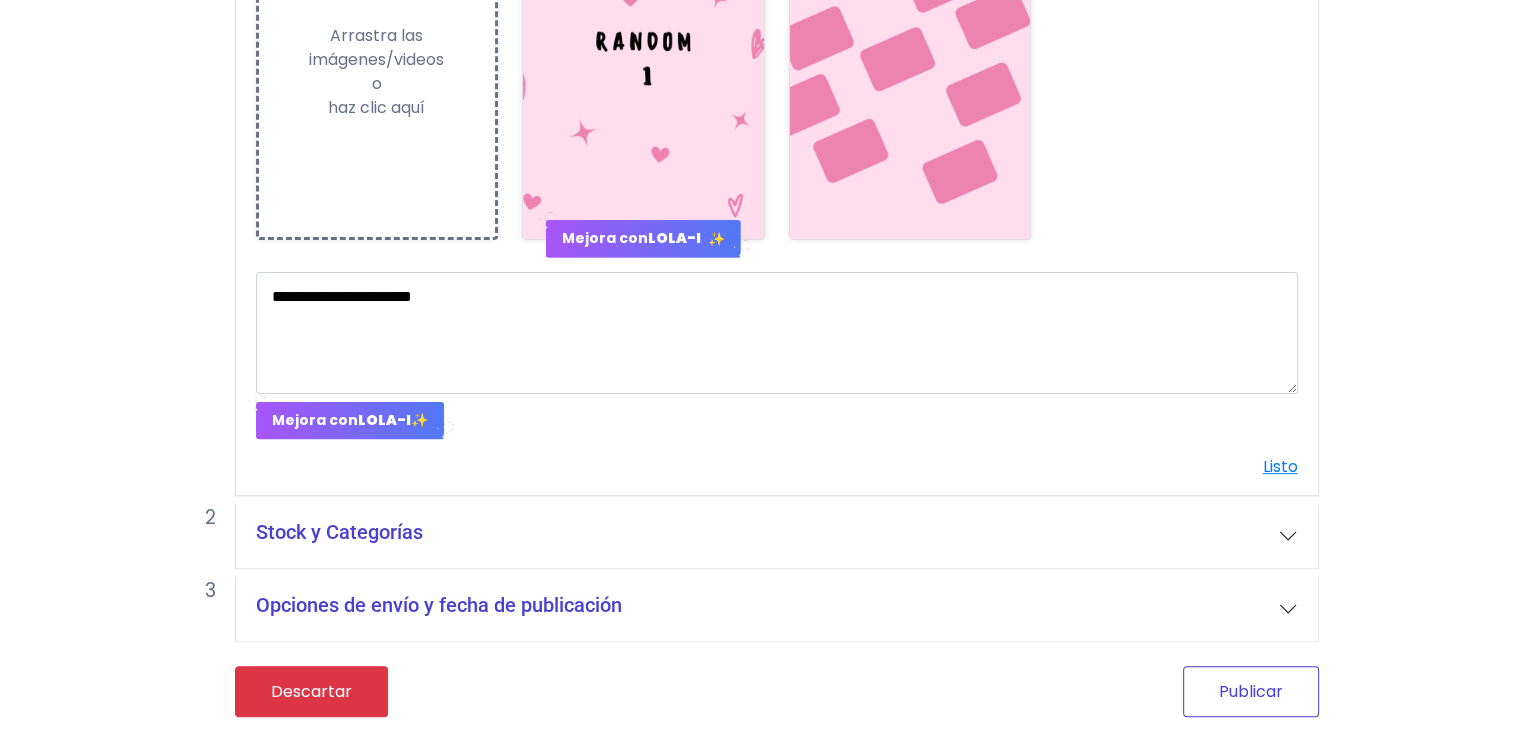 click on "Publicar" at bounding box center [1251, 691] 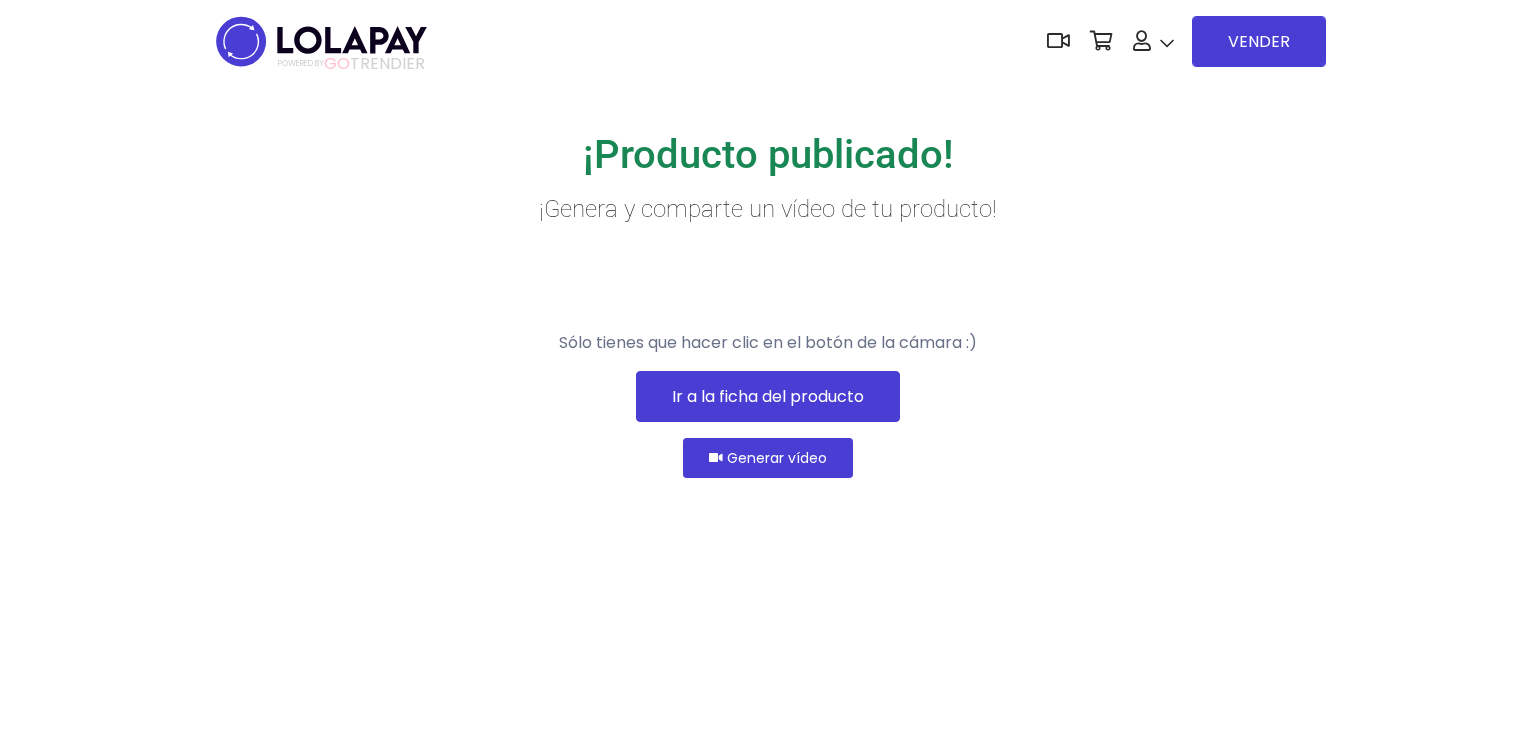 scroll, scrollTop: 0, scrollLeft: 0, axis: both 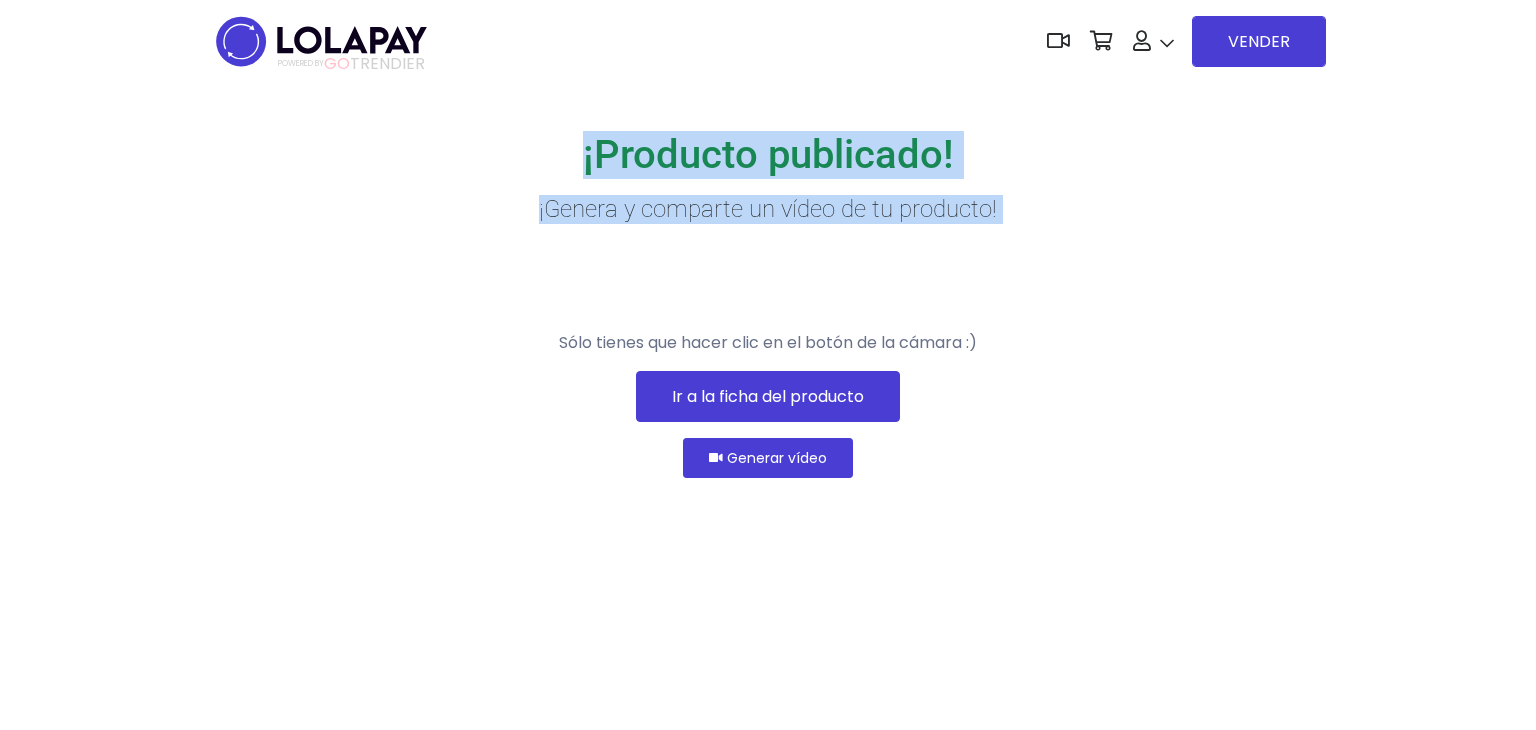 drag, startPoint x: 0, startPoint y: 0, endPoint x: 1420, endPoint y: -59, distance: 1421.2252 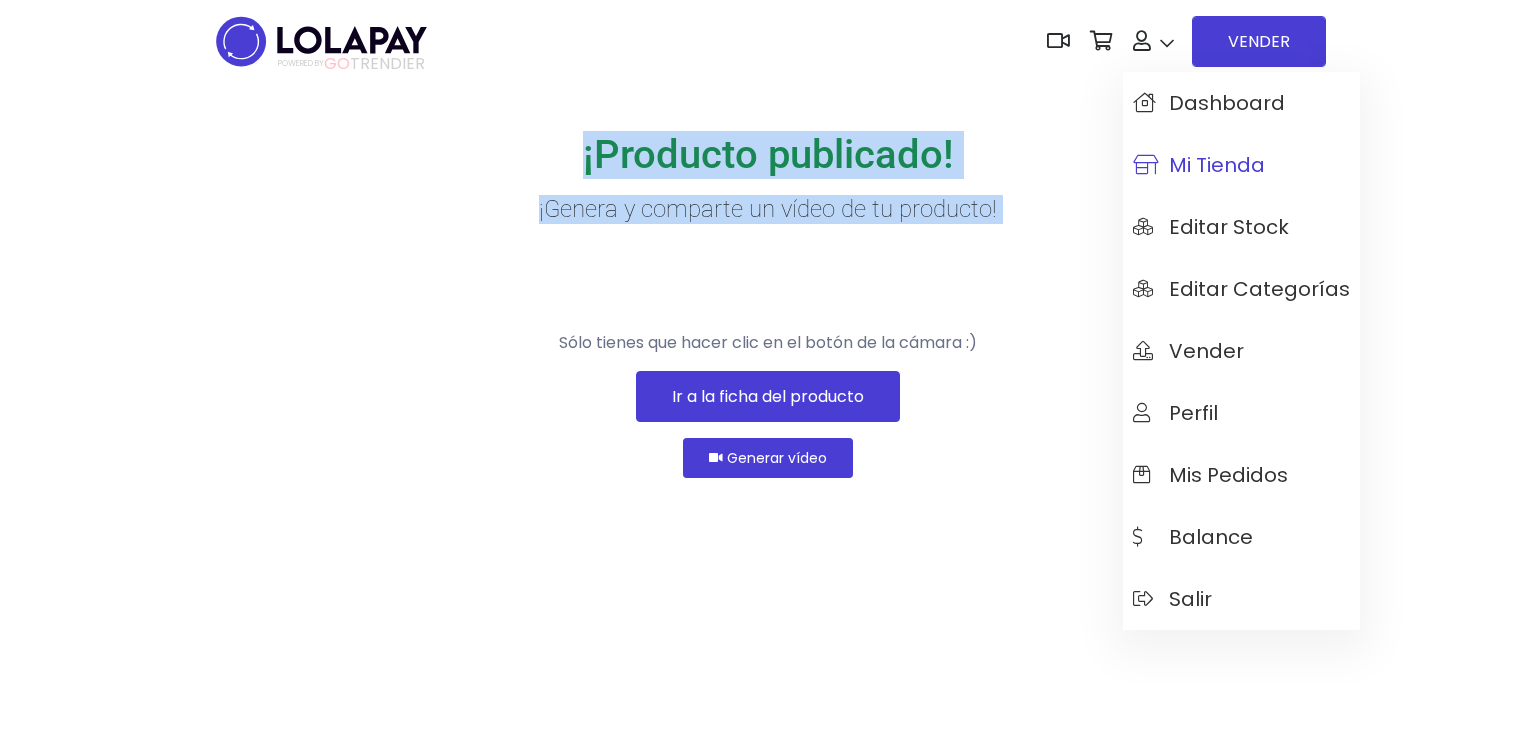 click on "Mi tienda" at bounding box center (1199, 165) 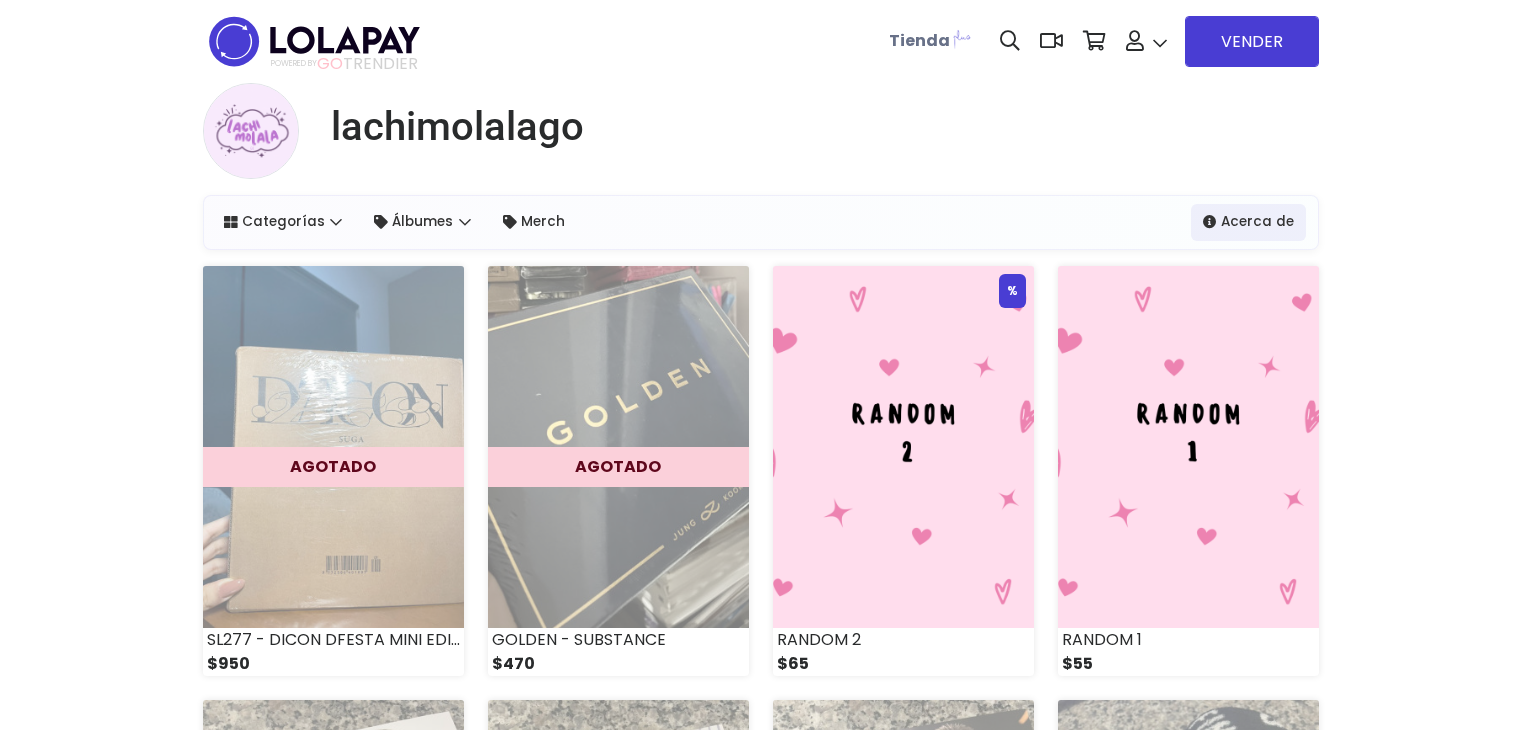 scroll, scrollTop: 0, scrollLeft: 0, axis: both 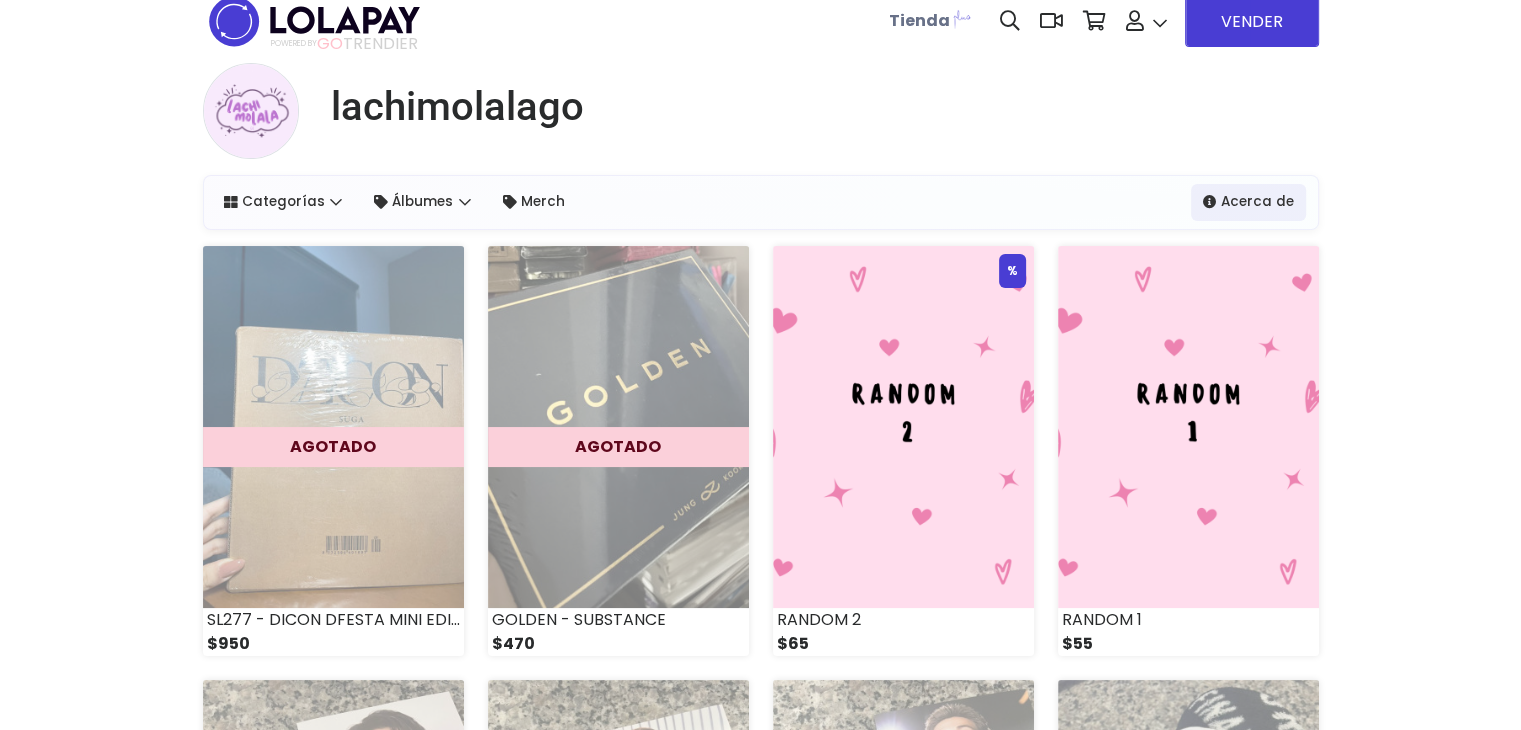 drag, startPoint x: 1532, startPoint y: 192, endPoint x: 1527, endPoint y: 70, distance: 122.10242 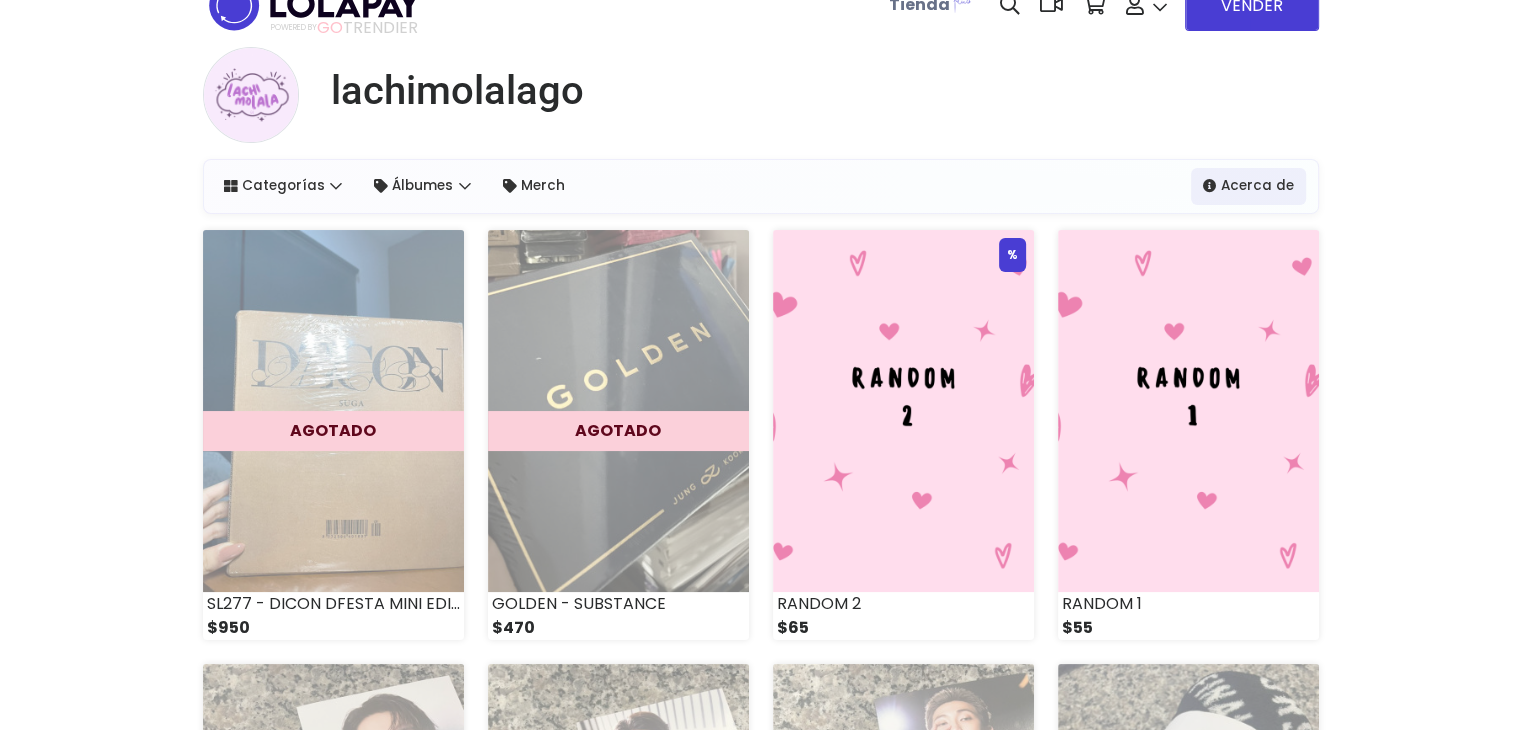 scroll, scrollTop: 0, scrollLeft: 0, axis: both 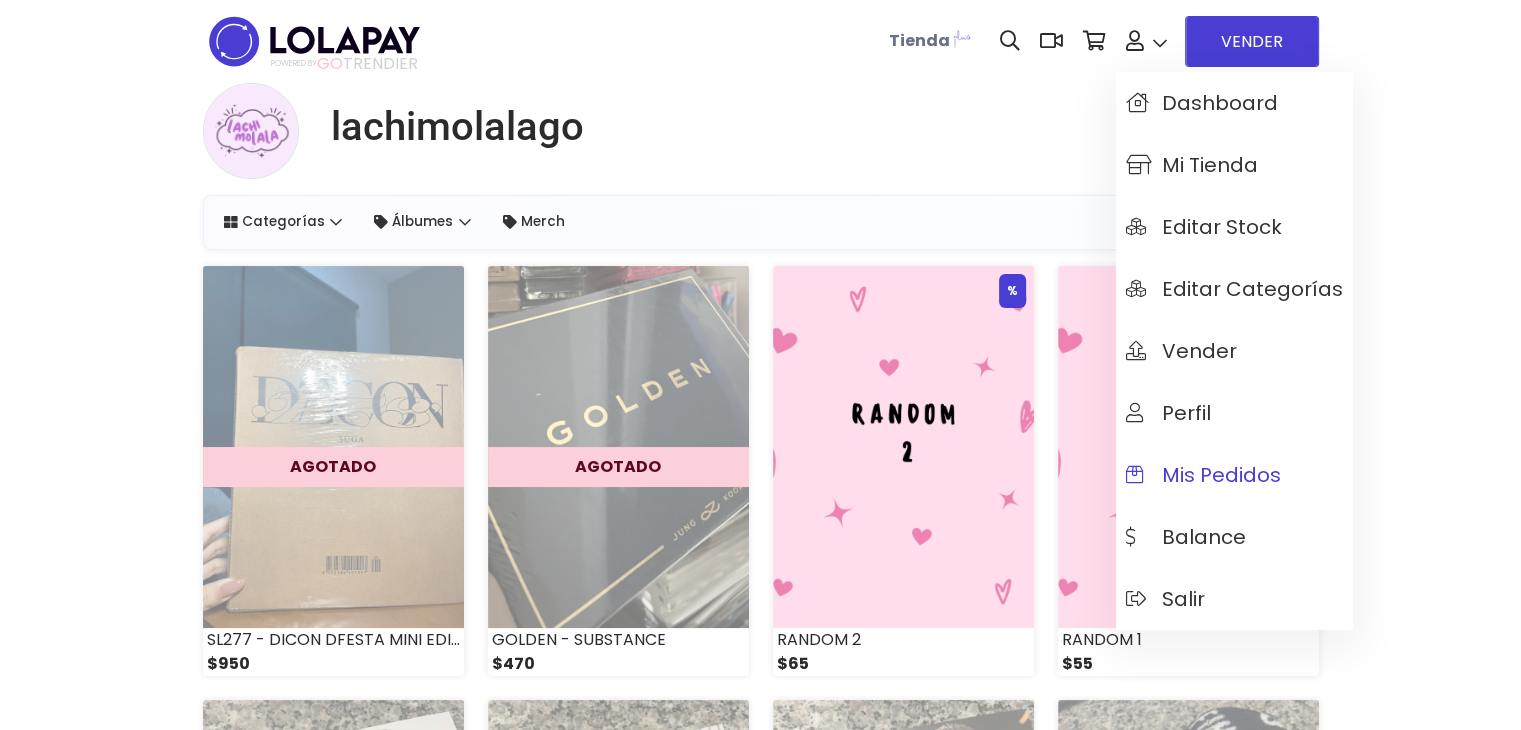 click on "Mis pedidos" at bounding box center (1234, 475) 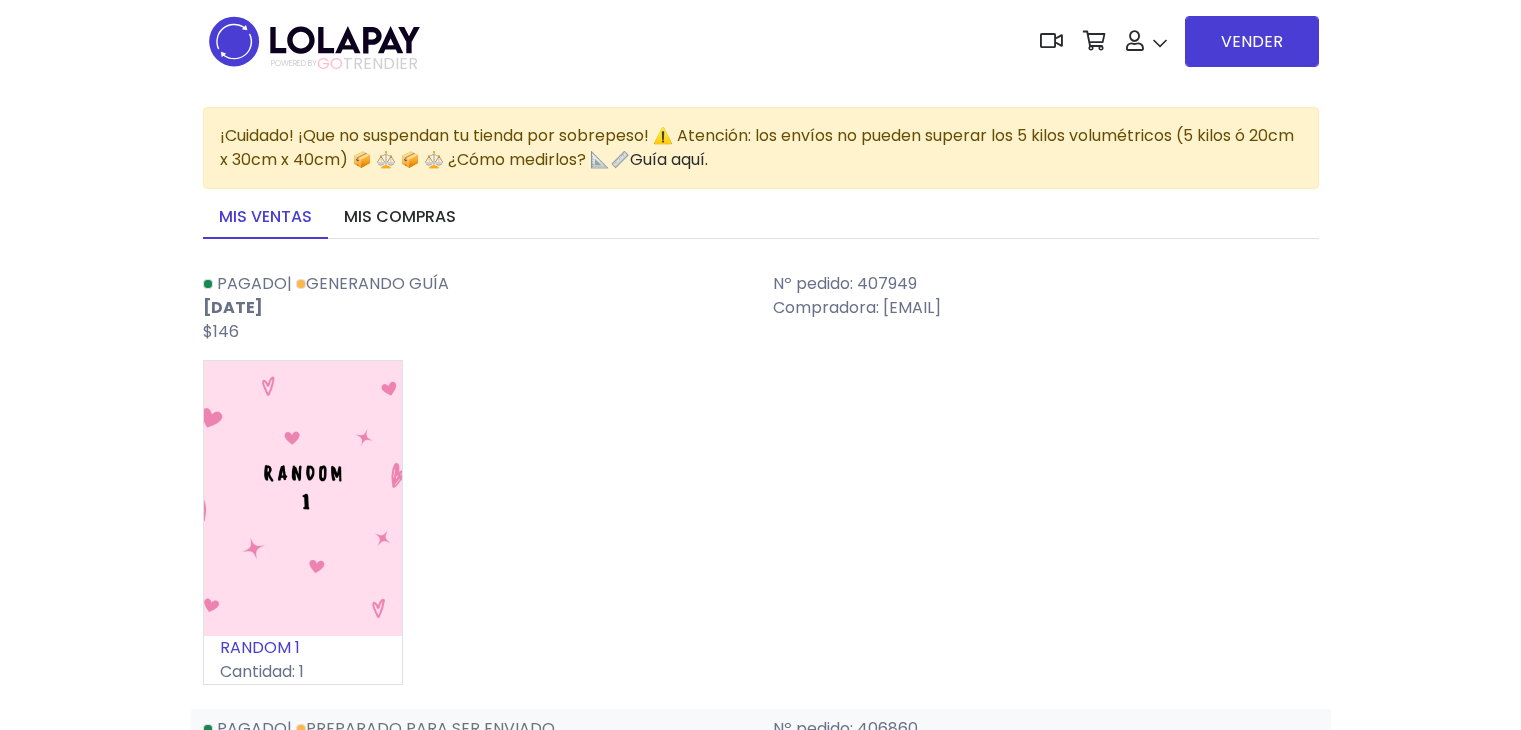 scroll, scrollTop: 0, scrollLeft: 0, axis: both 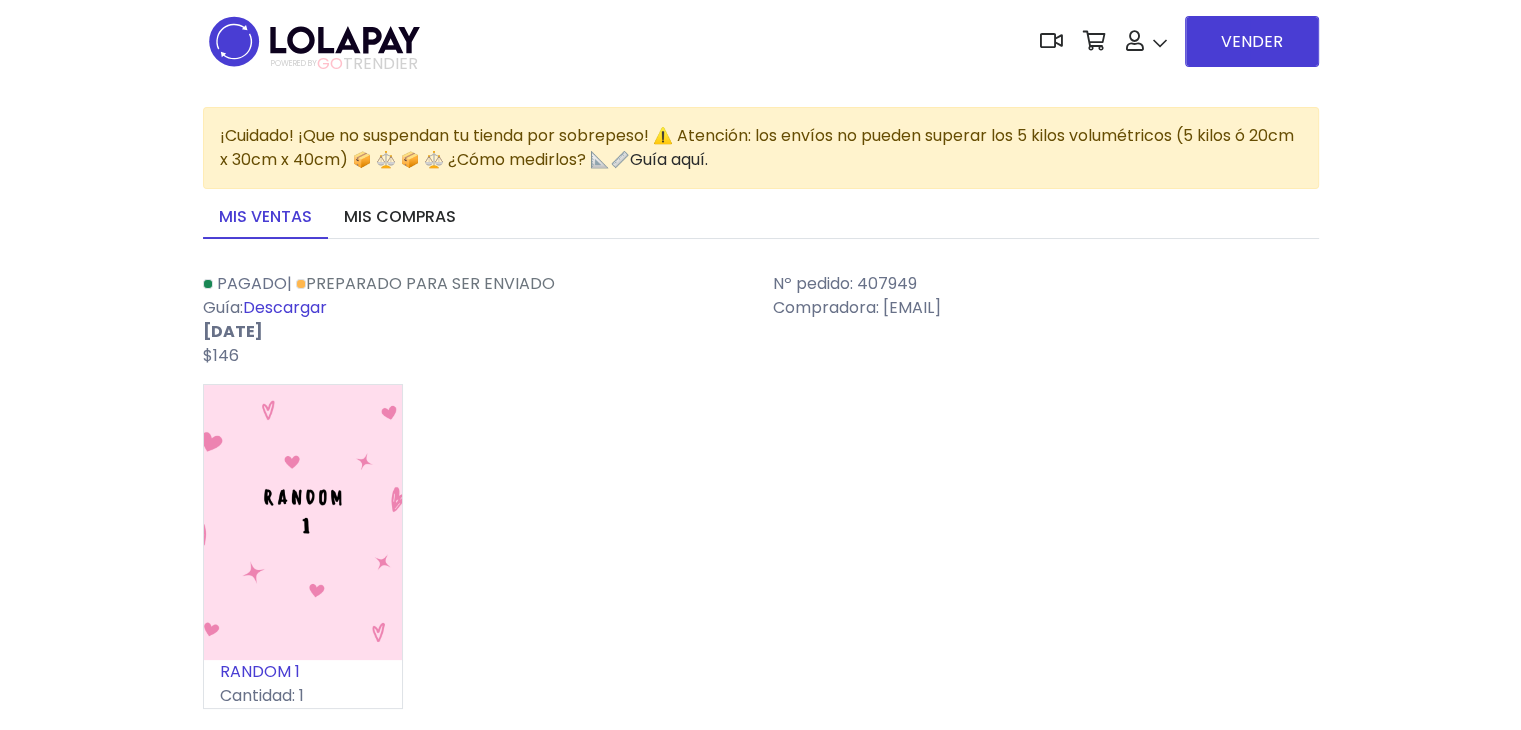 click on "Descargar" at bounding box center (285, 307) 